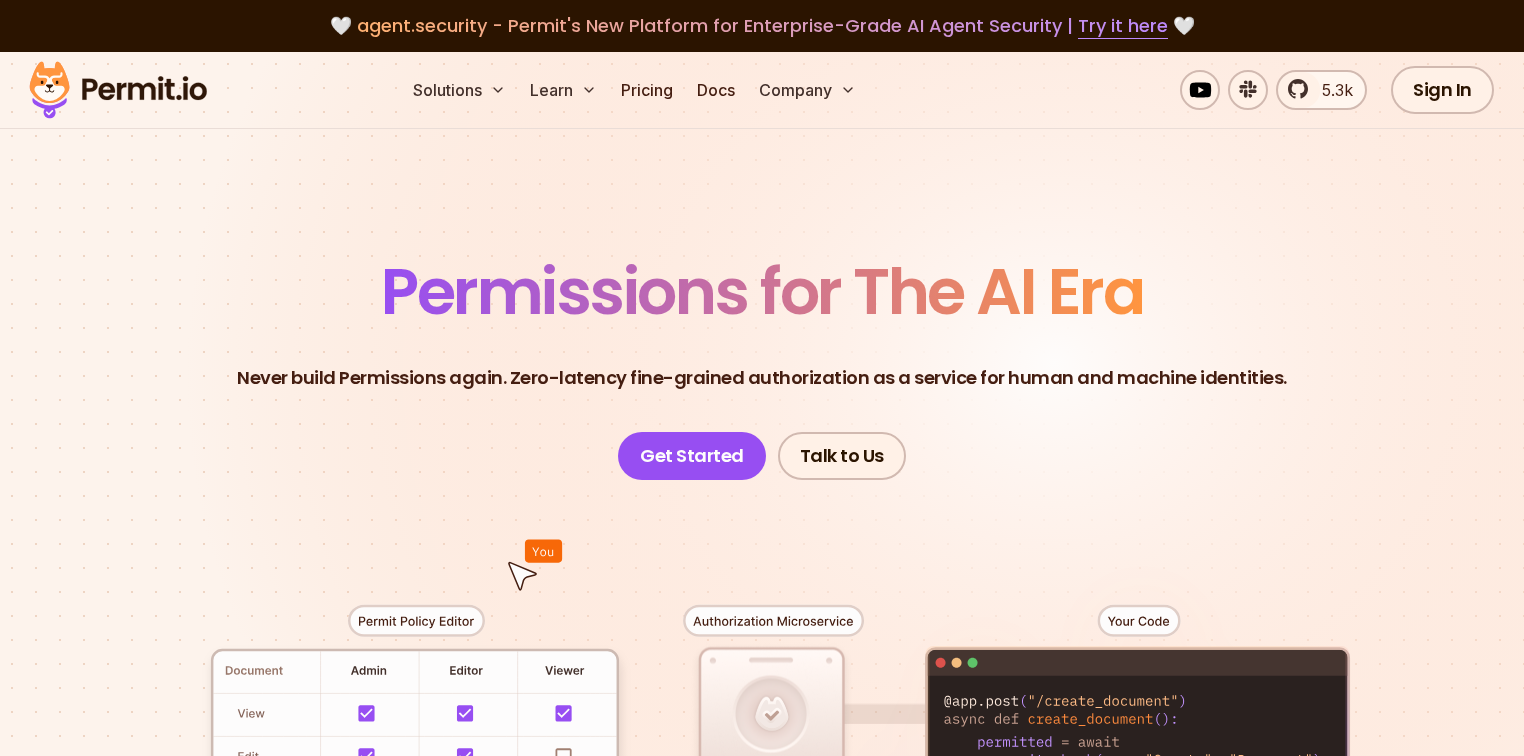 scroll, scrollTop: 0, scrollLeft: 0, axis: both 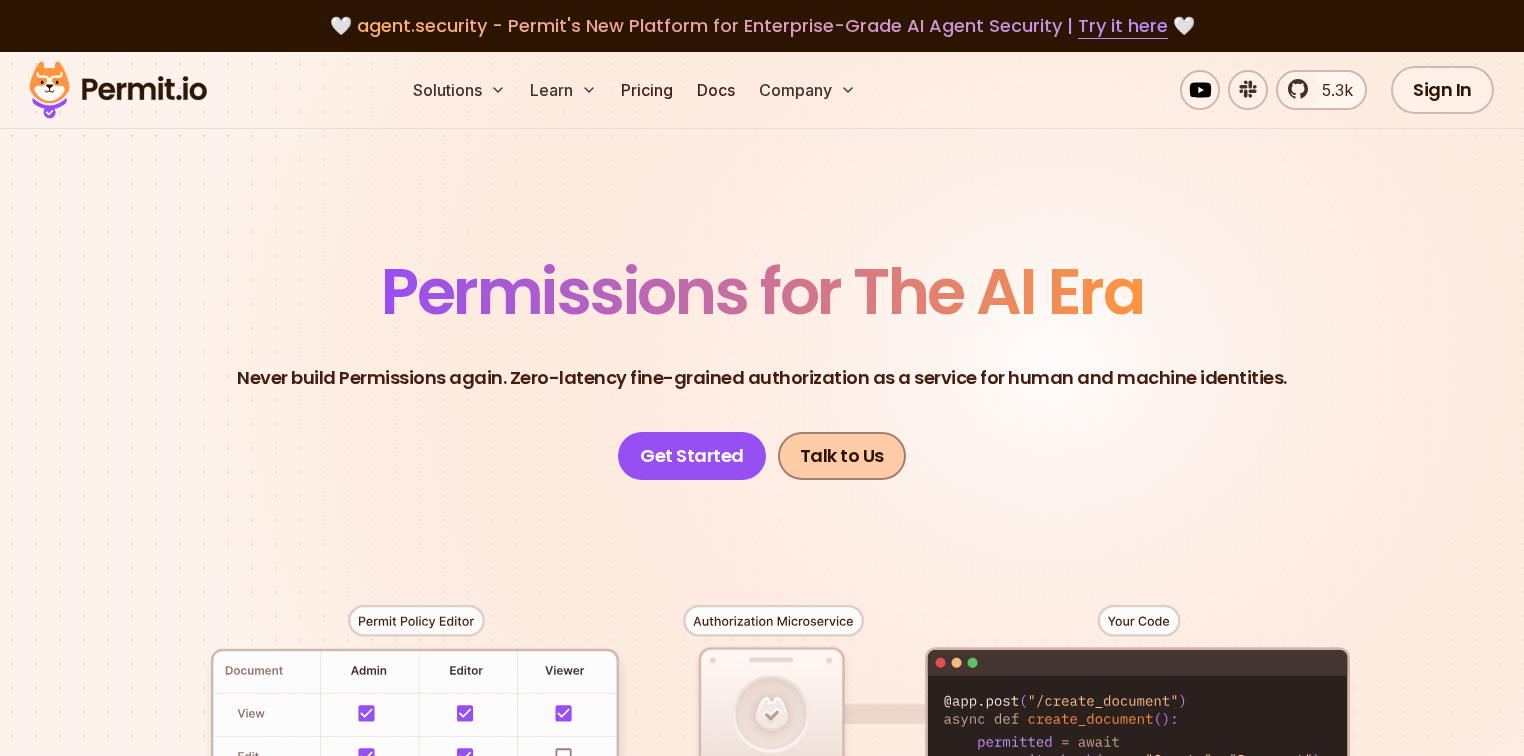 click on "Talk to Us" at bounding box center (842, 456) 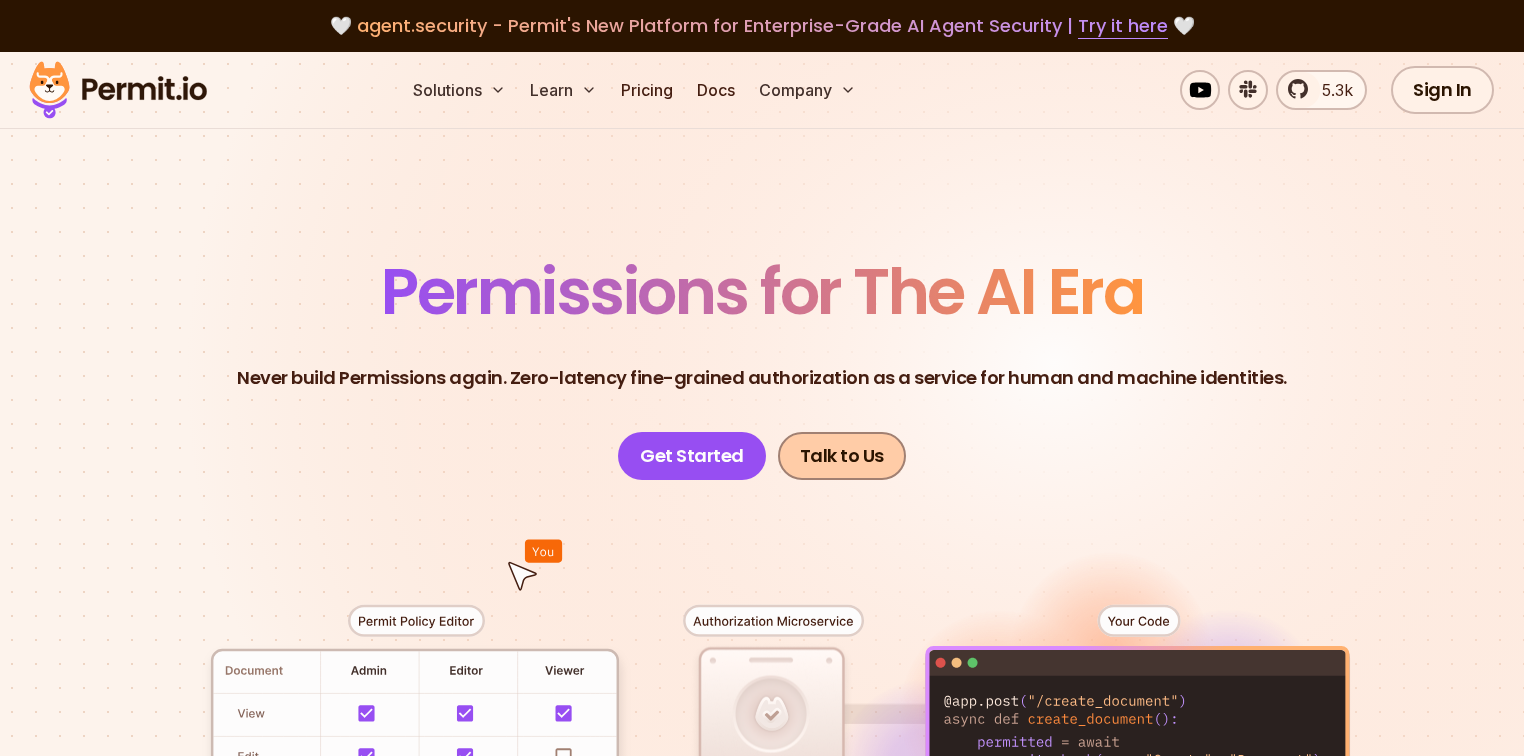 click on "Talk to Us" at bounding box center (842, 456) 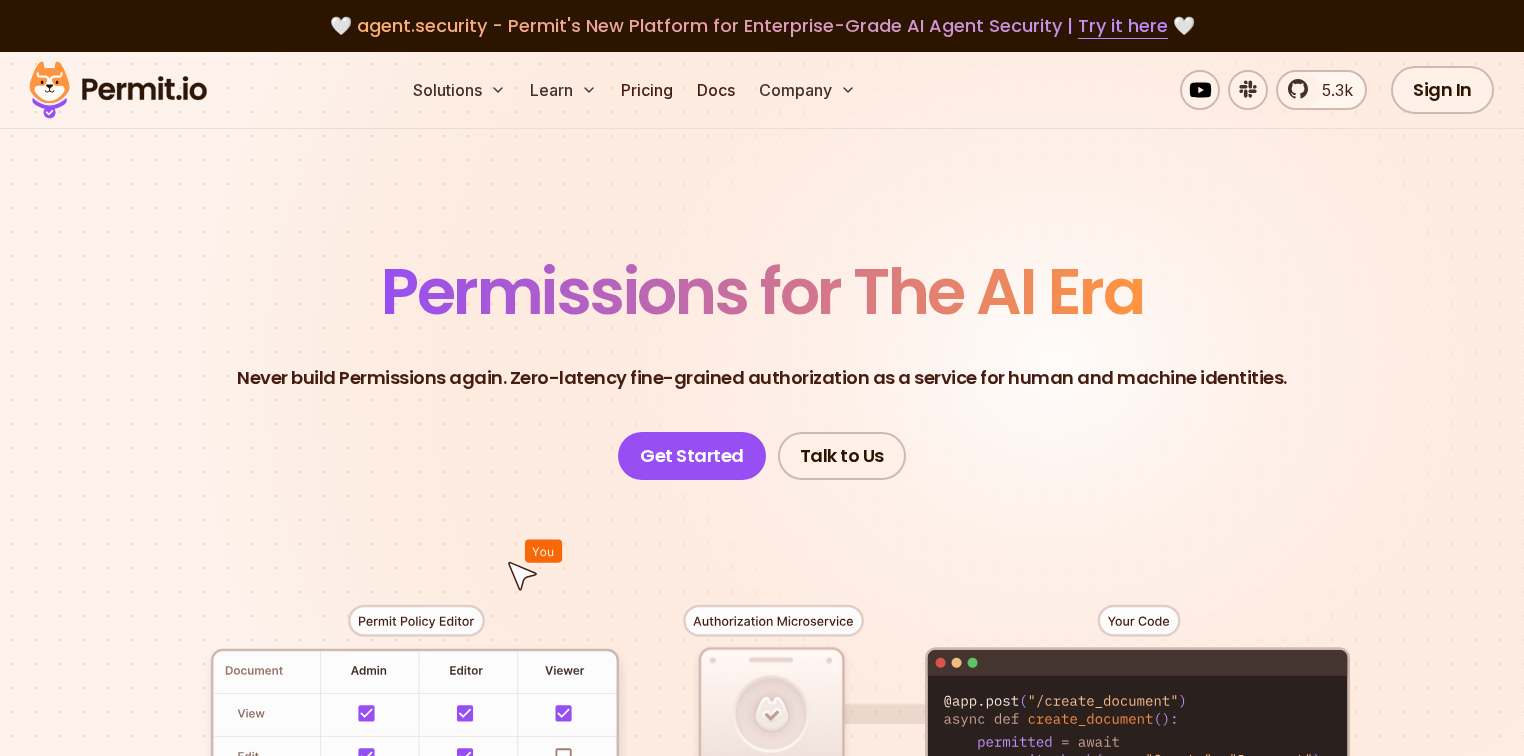 scroll, scrollTop: 0, scrollLeft: 0, axis: both 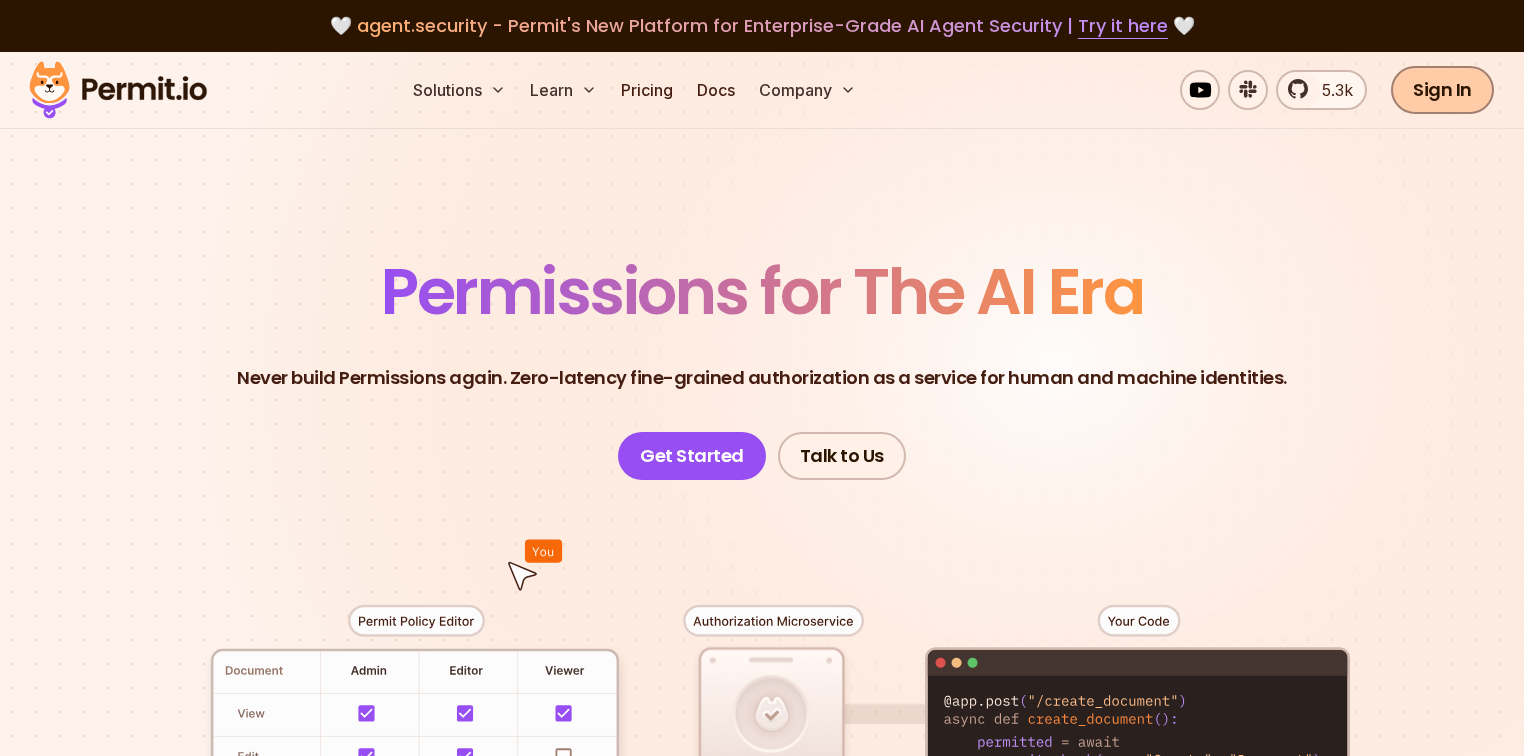 click on "Sign In" at bounding box center [1442, 90] 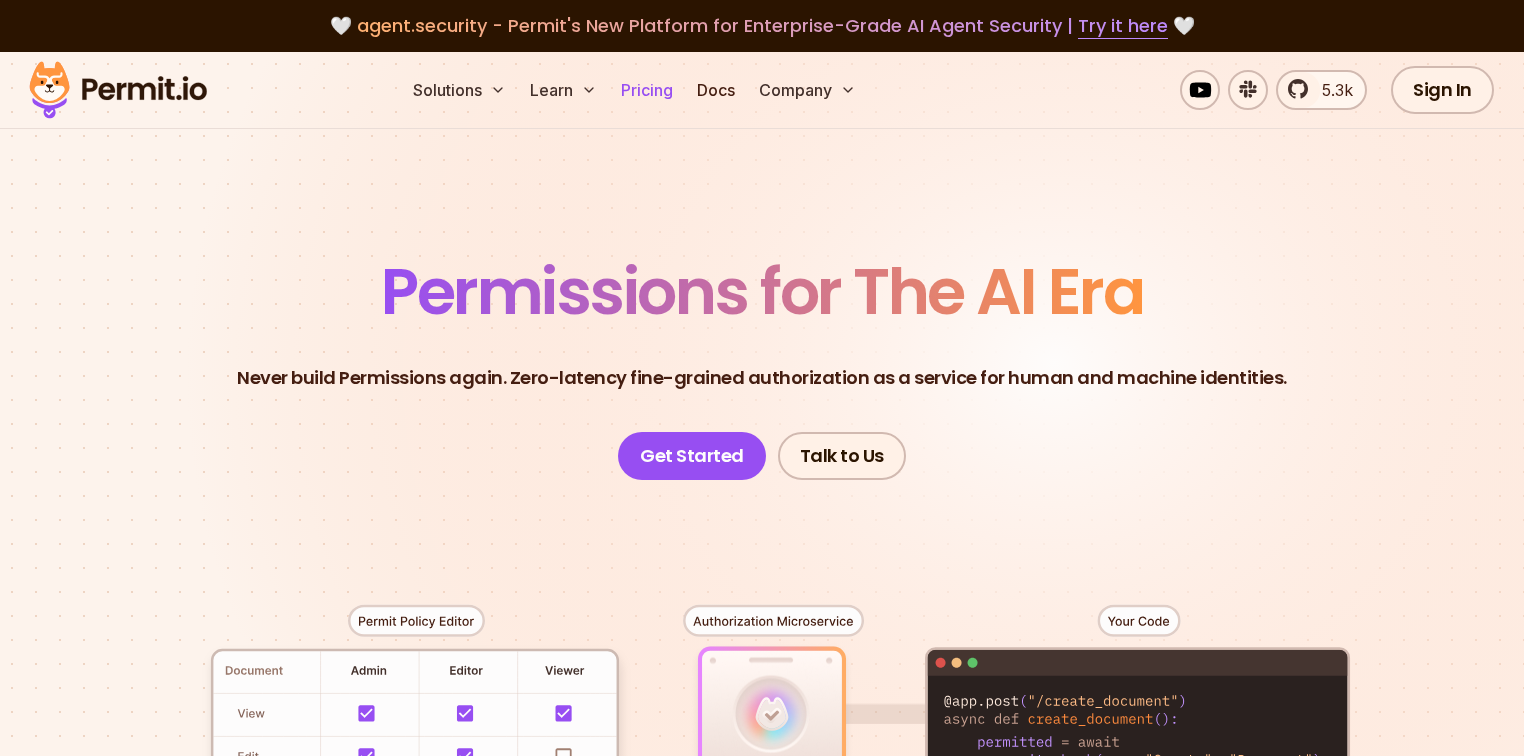 click on "Pricing" at bounding box center (647, 90) 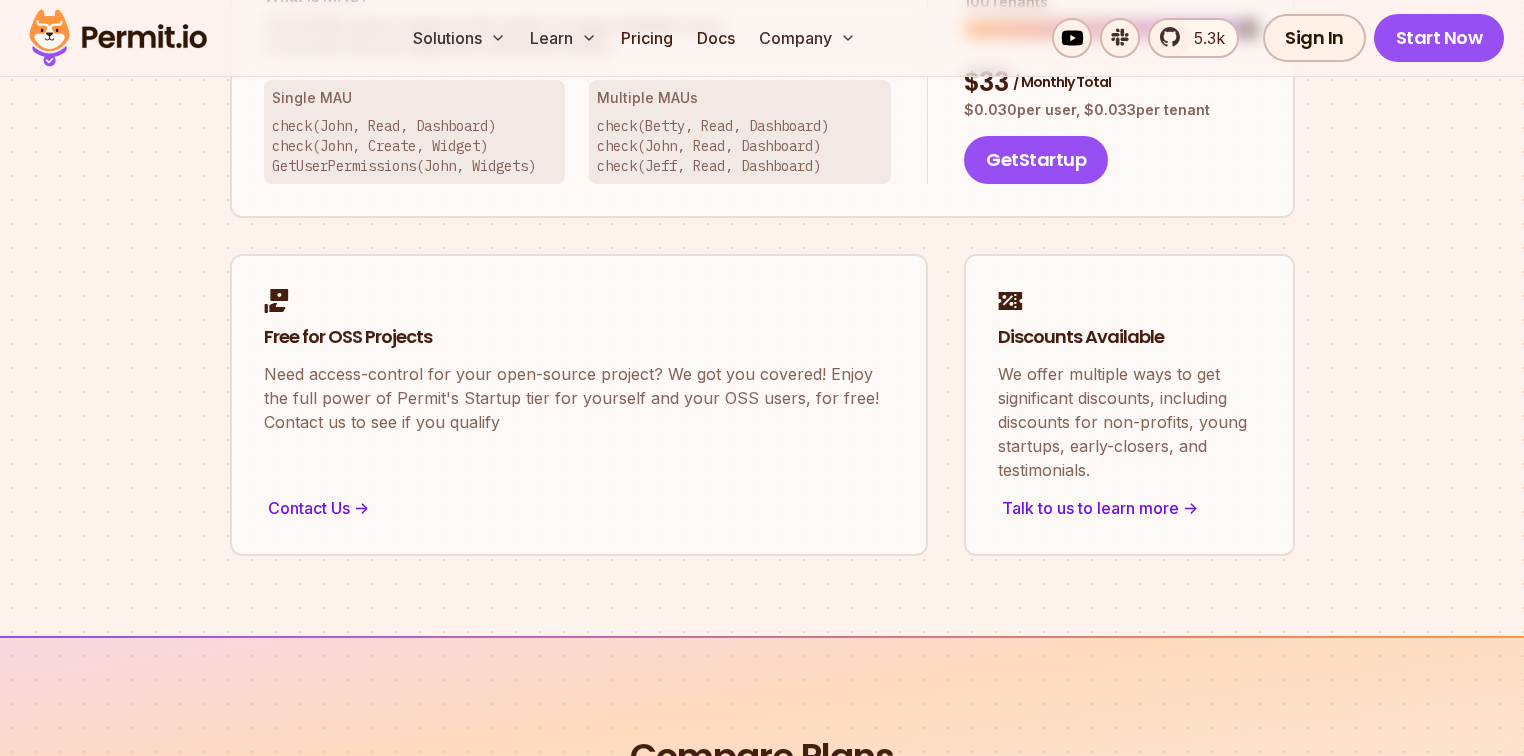 scroll, scrollTop: 1600, scrollLeft: 0, axis: vertical 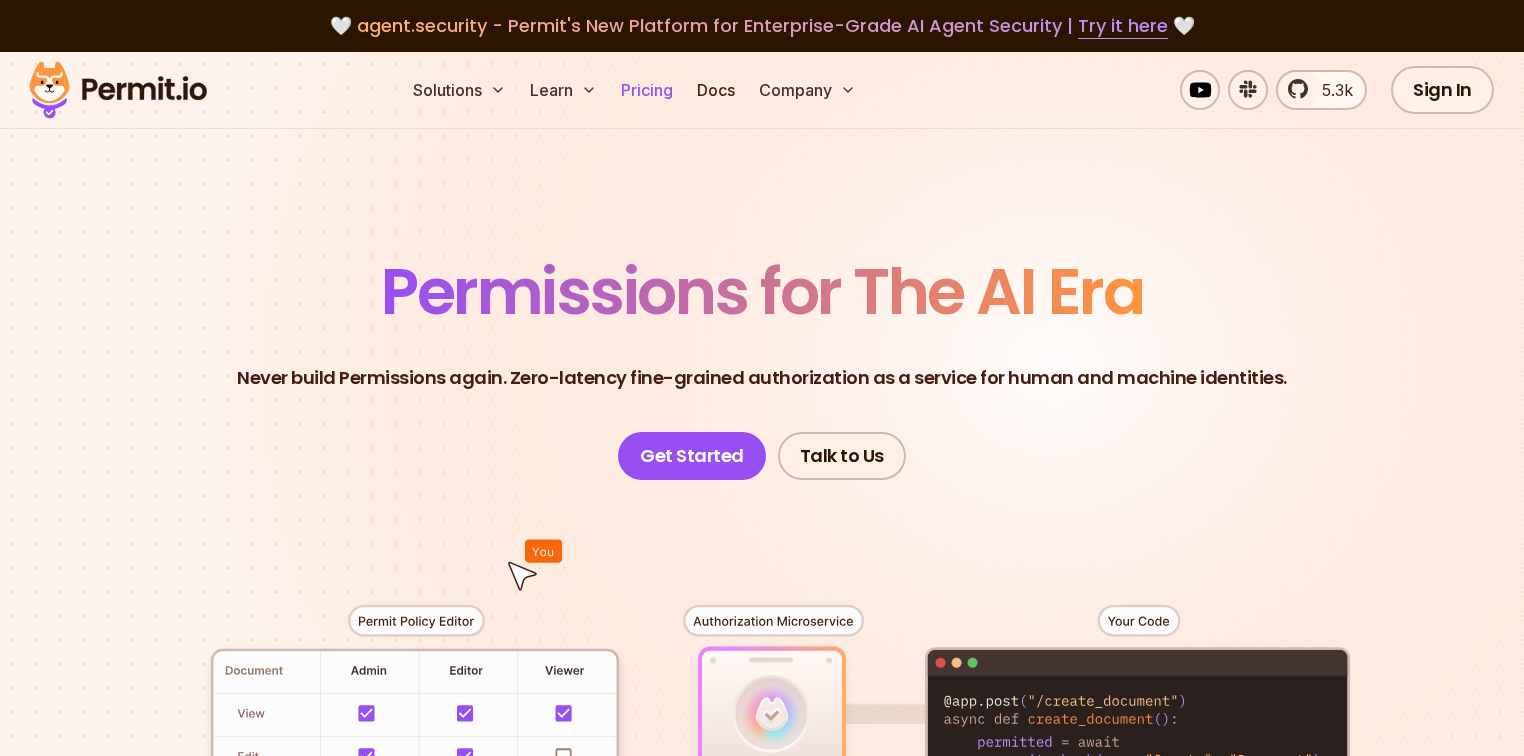 click on "Pricing" at bounding box center (647, 90) 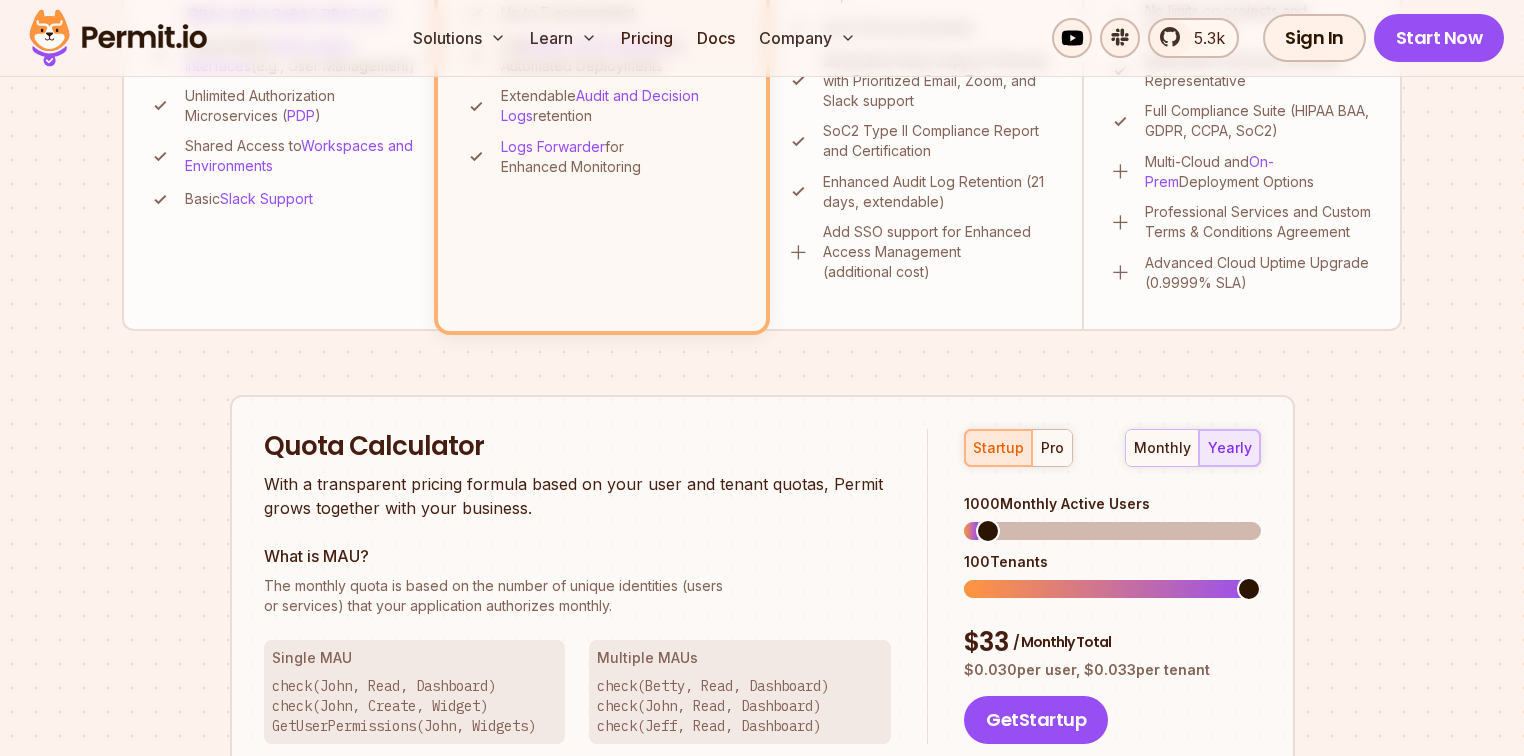 scroll, scrollTop: 1040, scrollLeft: 0, axis: vertical 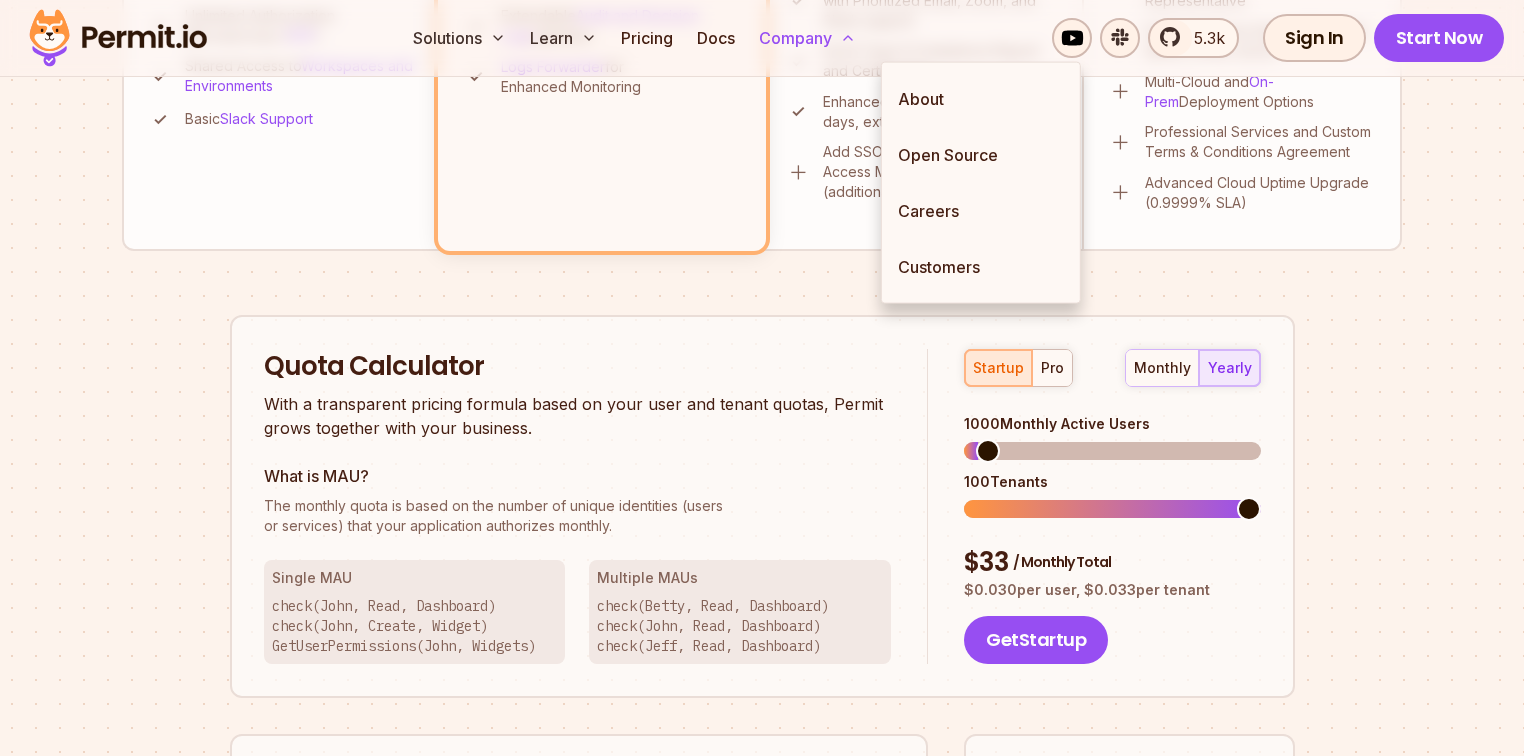 click on "Company" at bounding box center (807, 38) 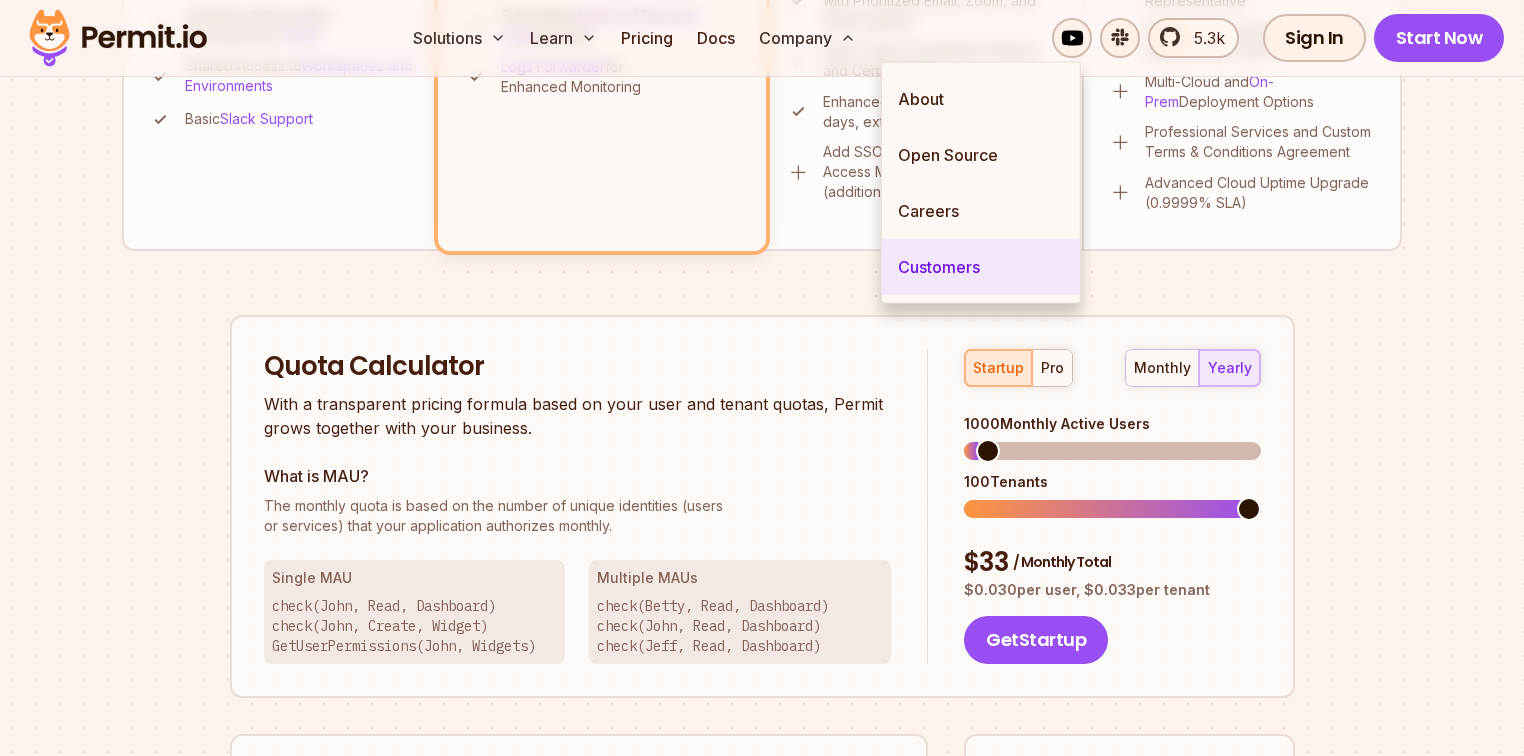 click on "Customers" at bounding box center [981, 267] 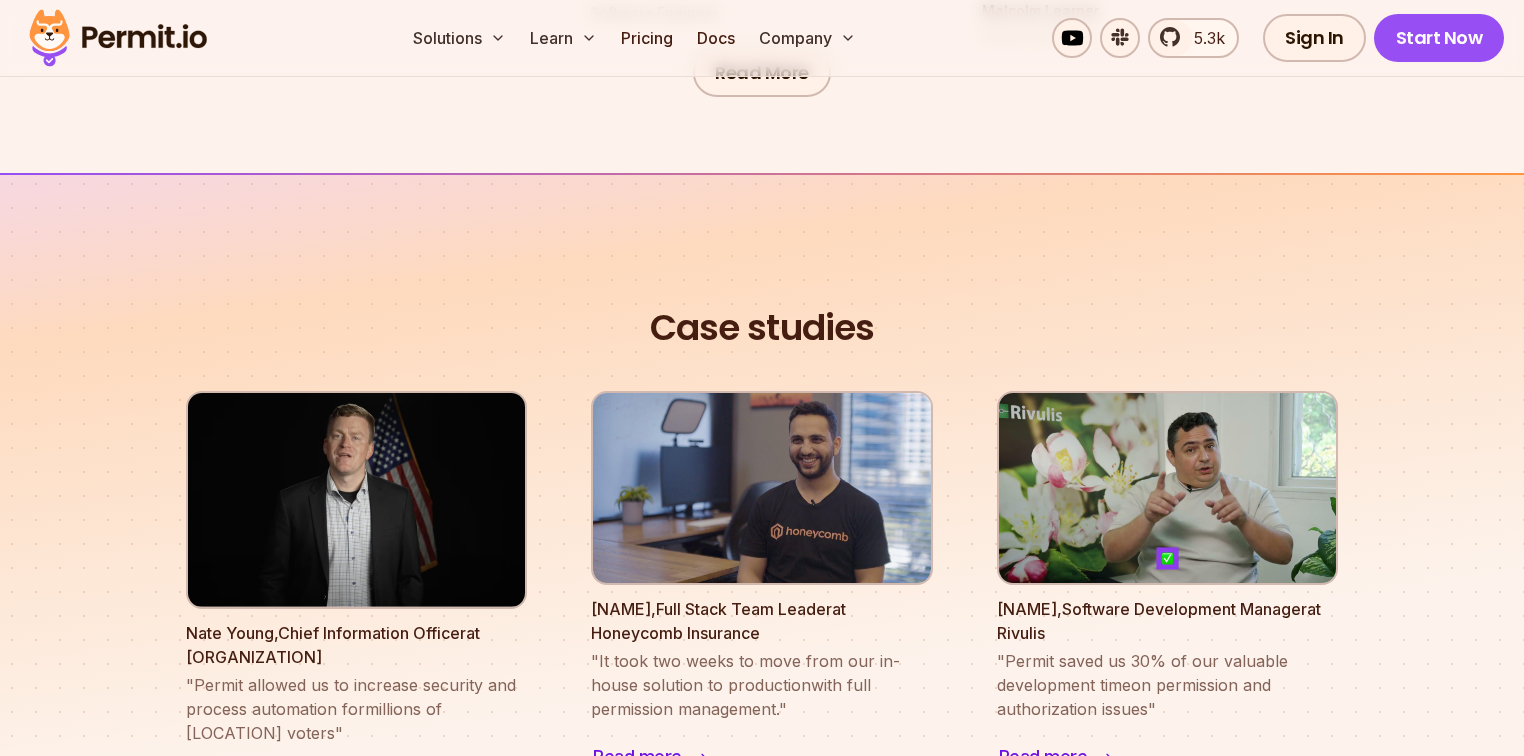 scroll, scrollTop: 1360, scrollLeft: 0, axis: vertical 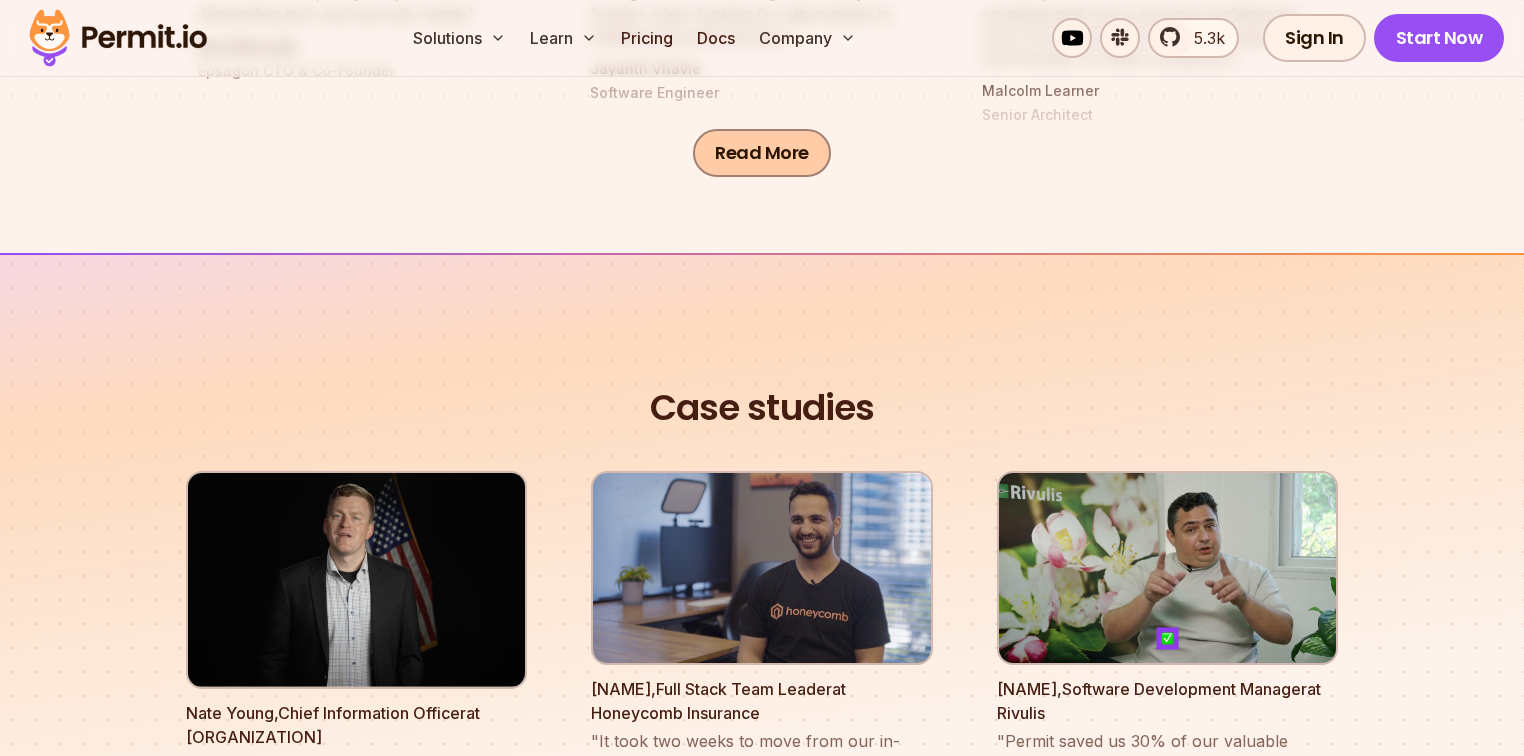 click on "Read More" at bounding box center [762, 153] 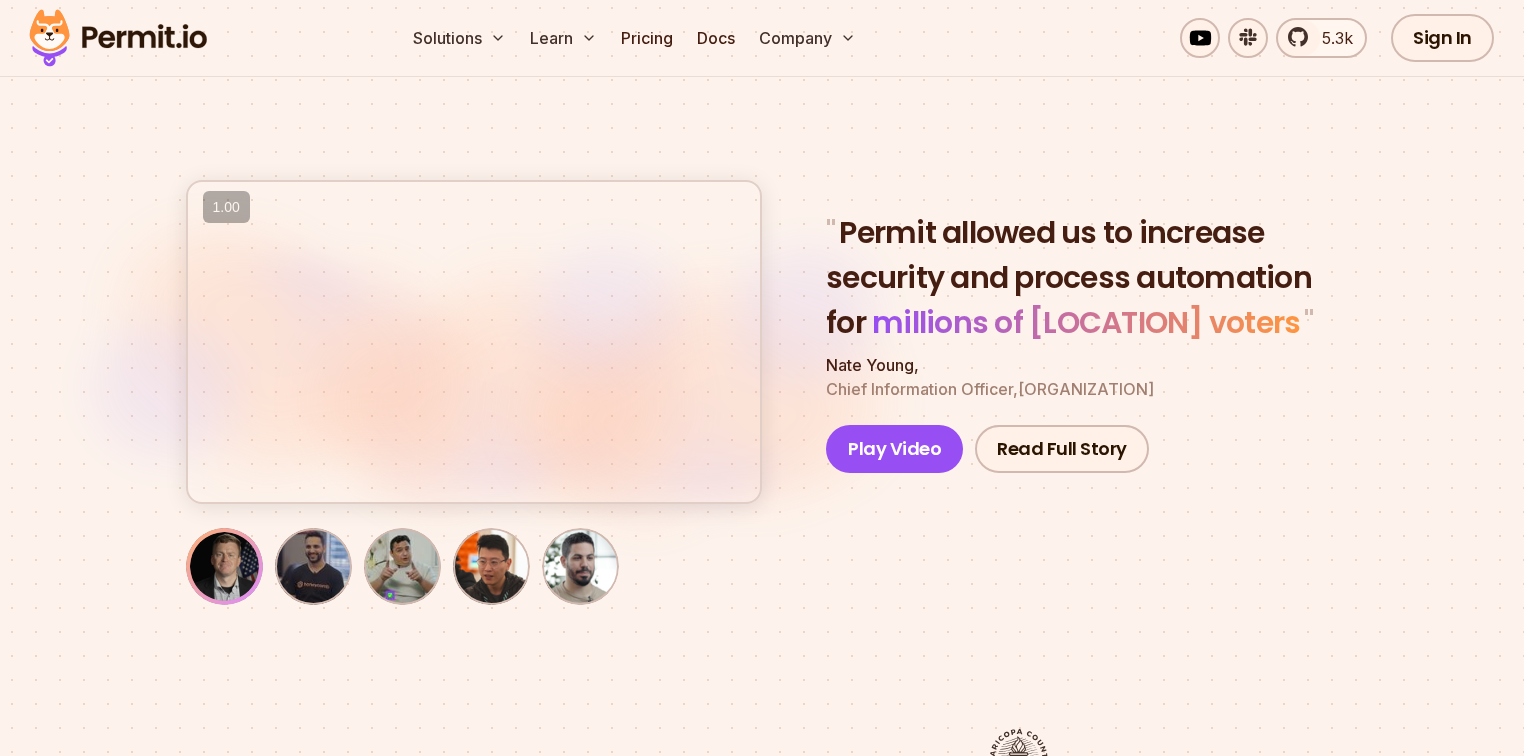 scroll, scrollTop: 0, scrollLeft: 0, axis: both 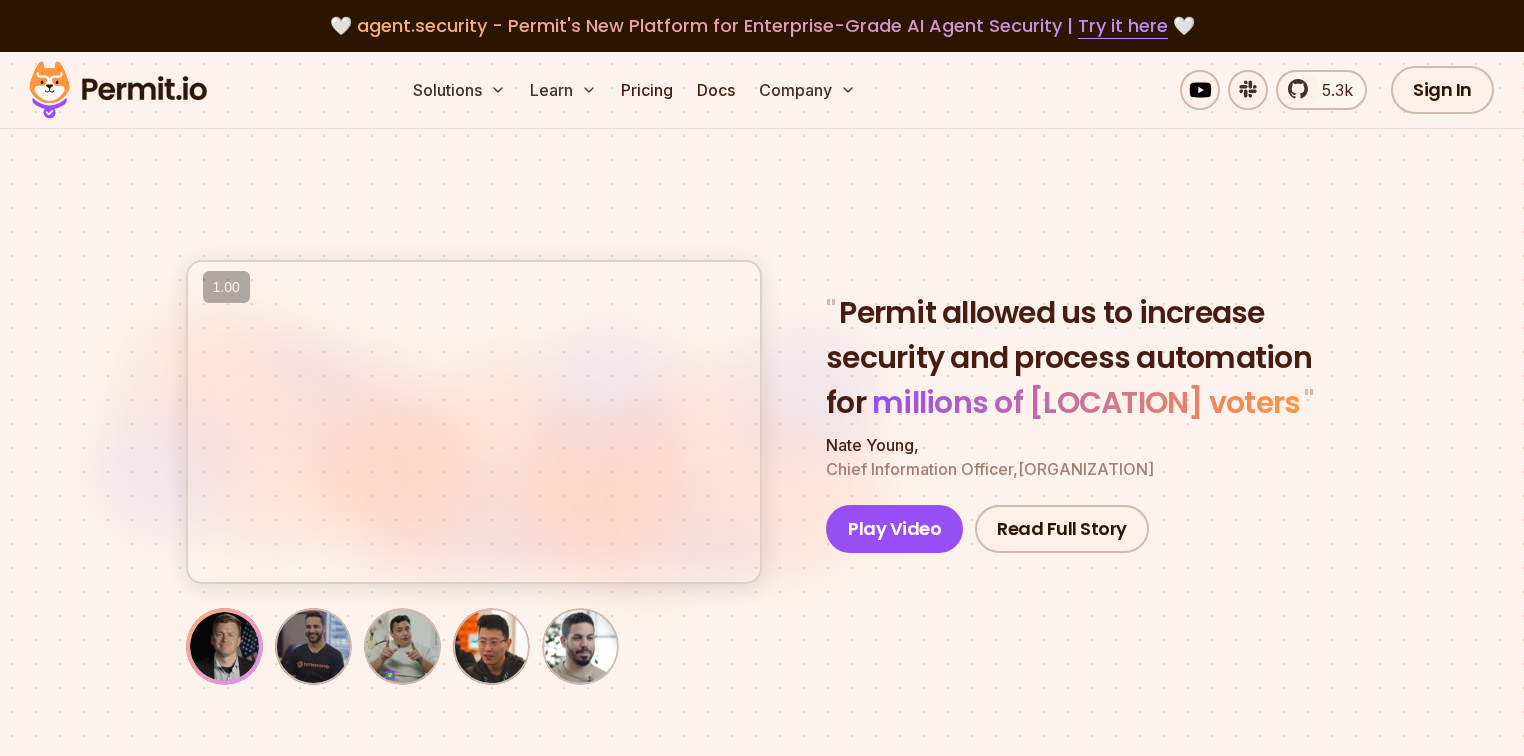 click at bounding box center [580, 646] 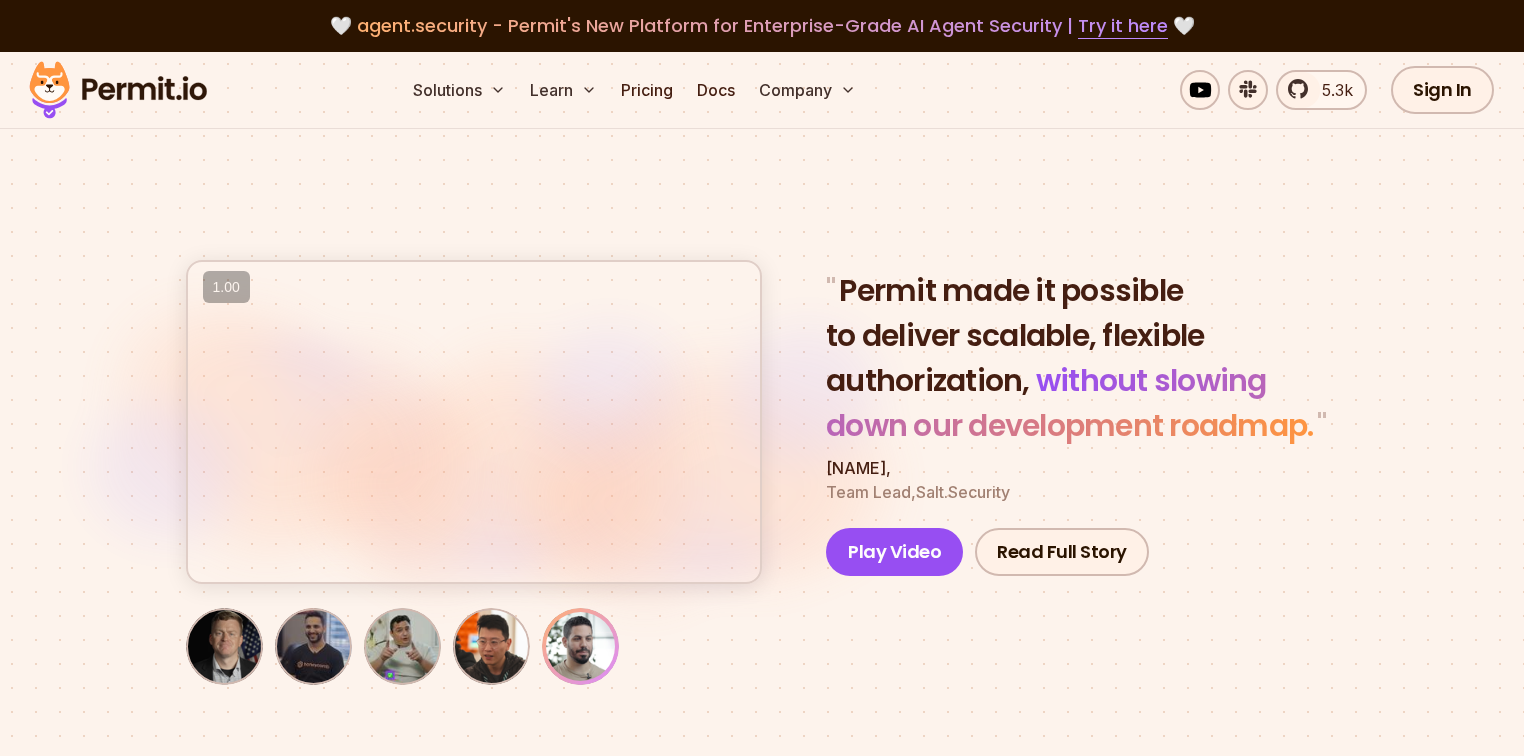 click at bounding box center [491, 646] 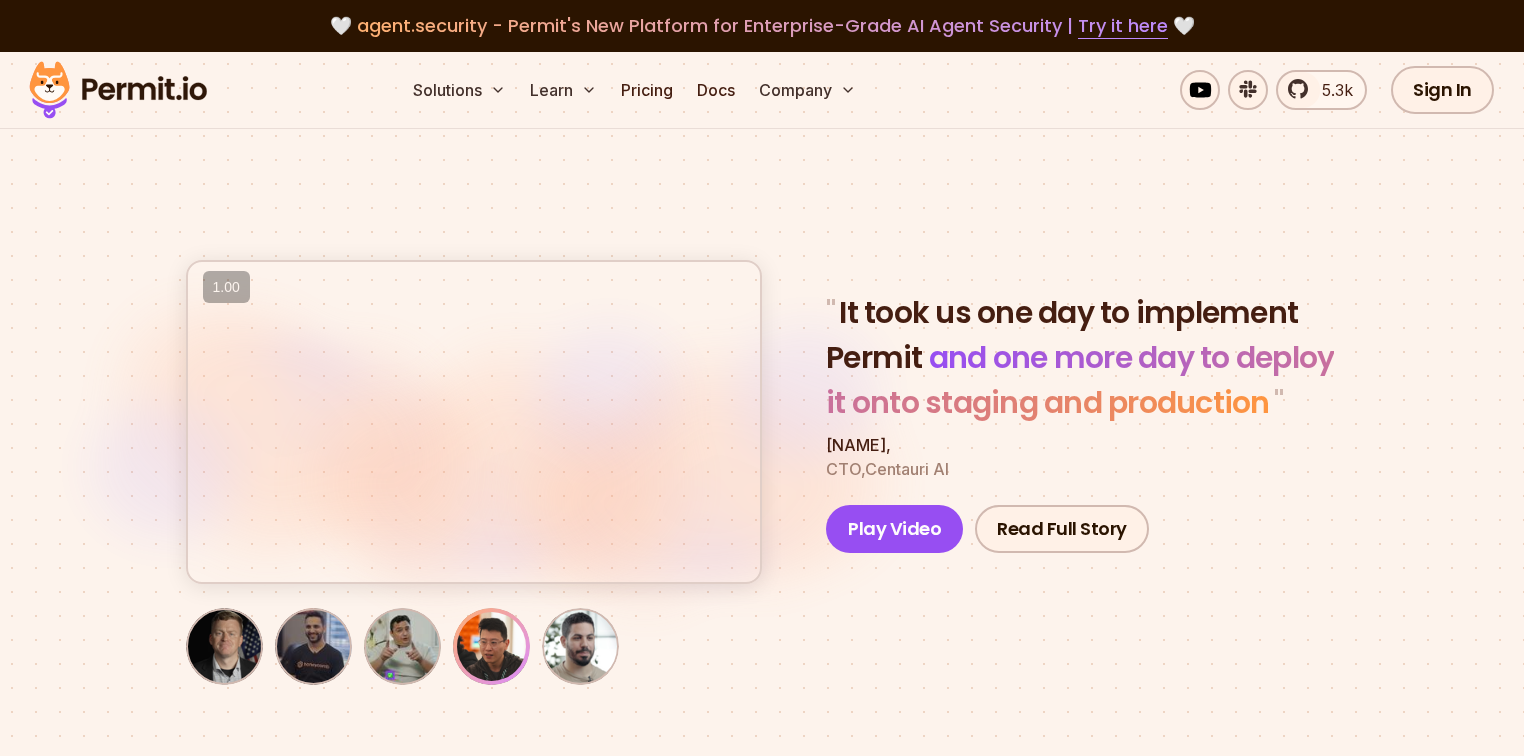 click at bounding box center (402, 646) 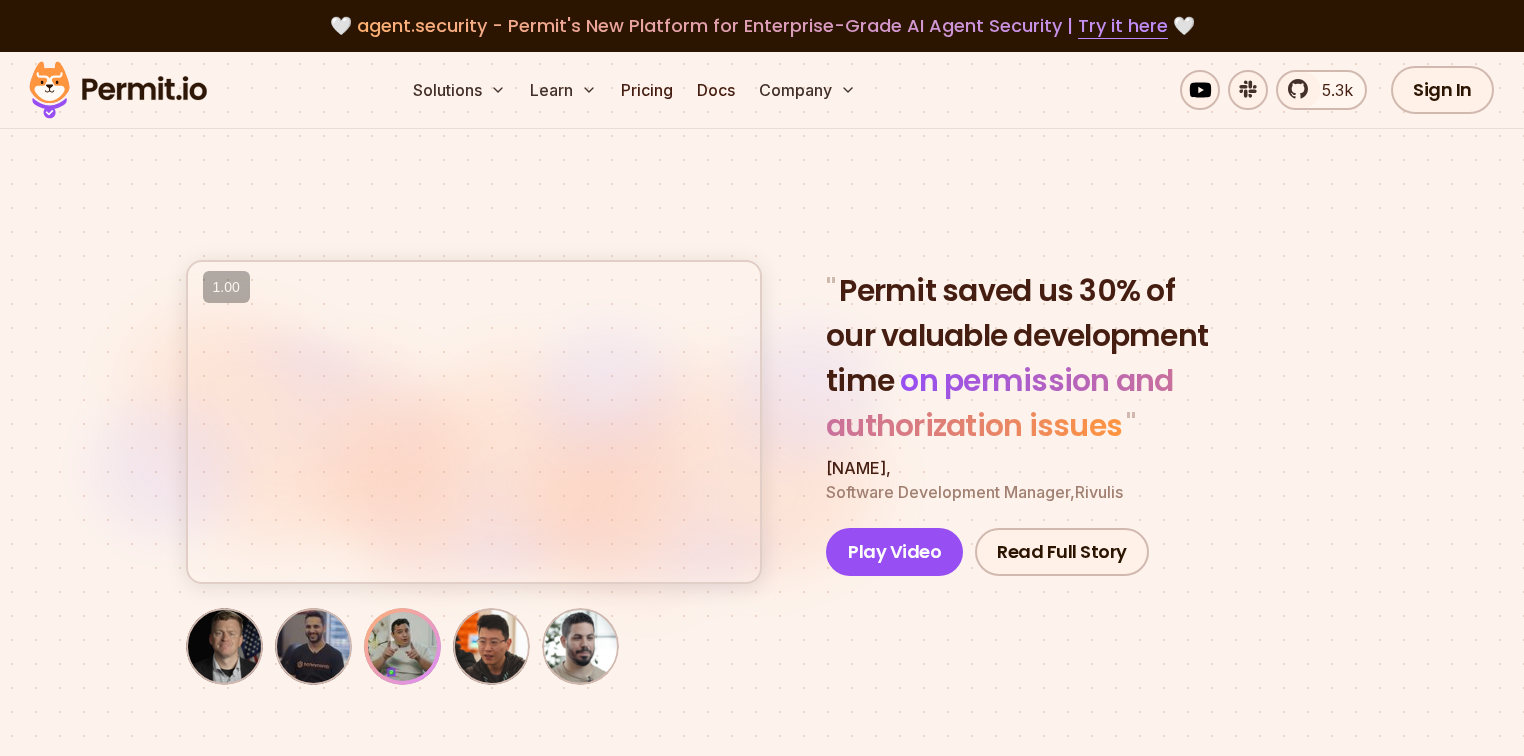 click at bounding box center [313, 646] 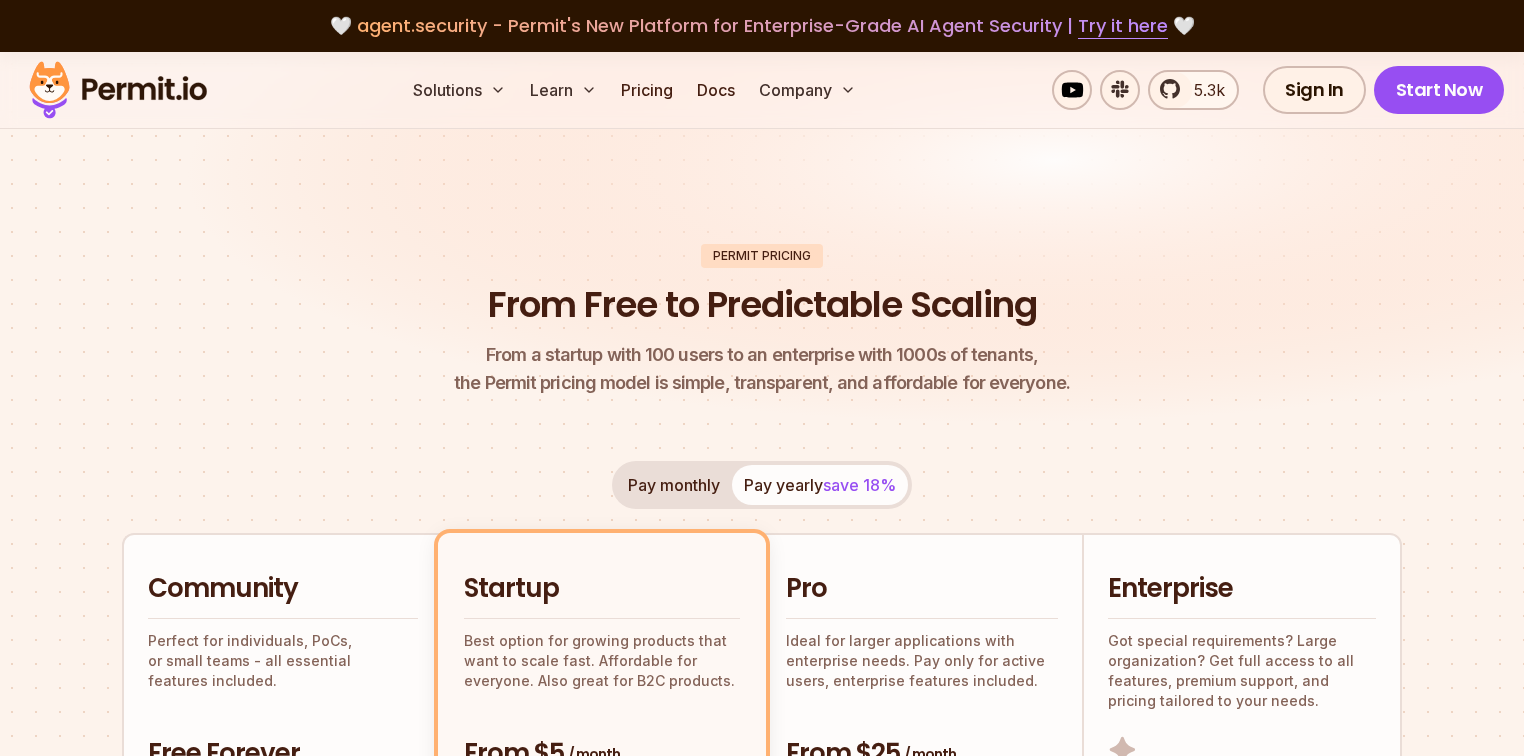 scroll, scrollTop: 1040, scrollLeft: 0, axis: vertical 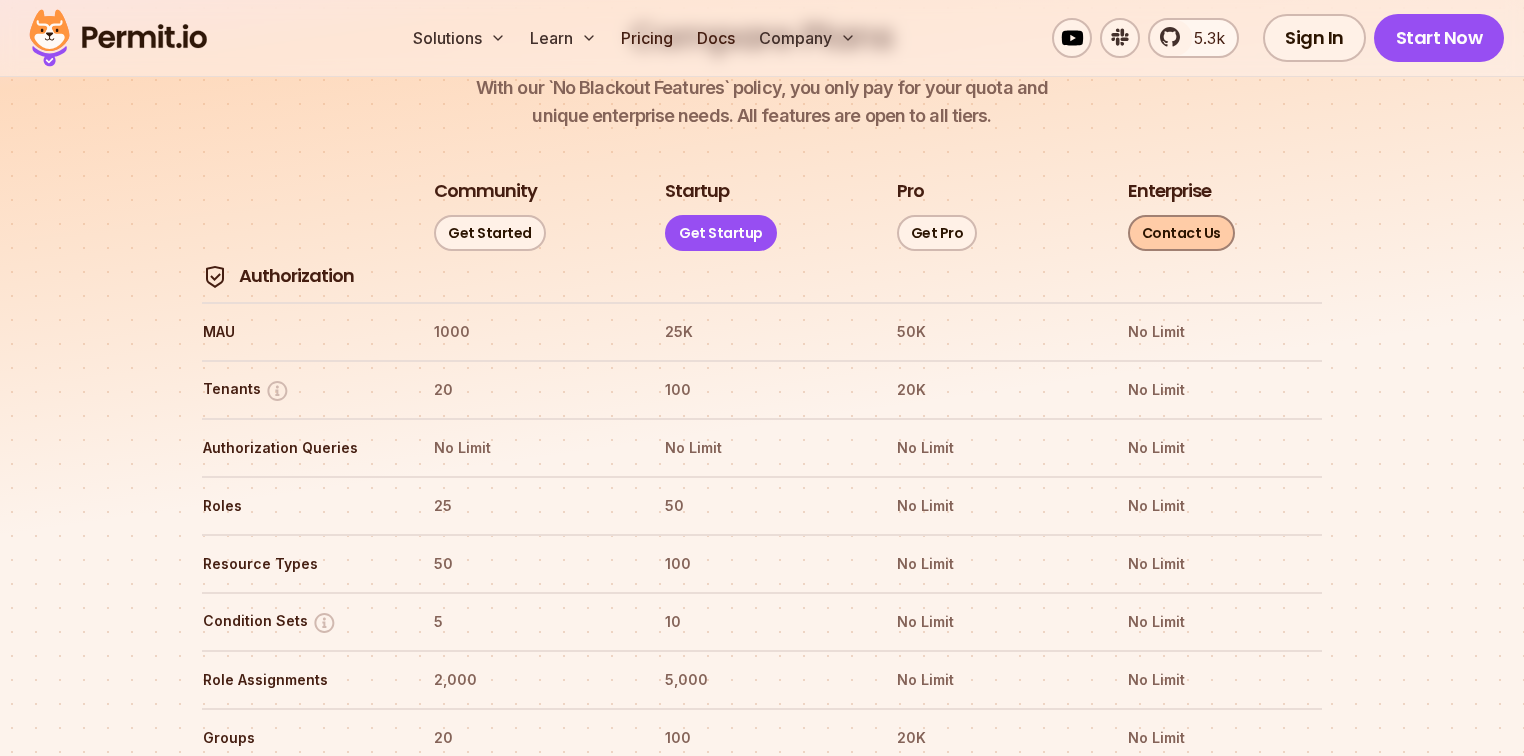 click on "Contact Us" at bounding box center [1181, 233] 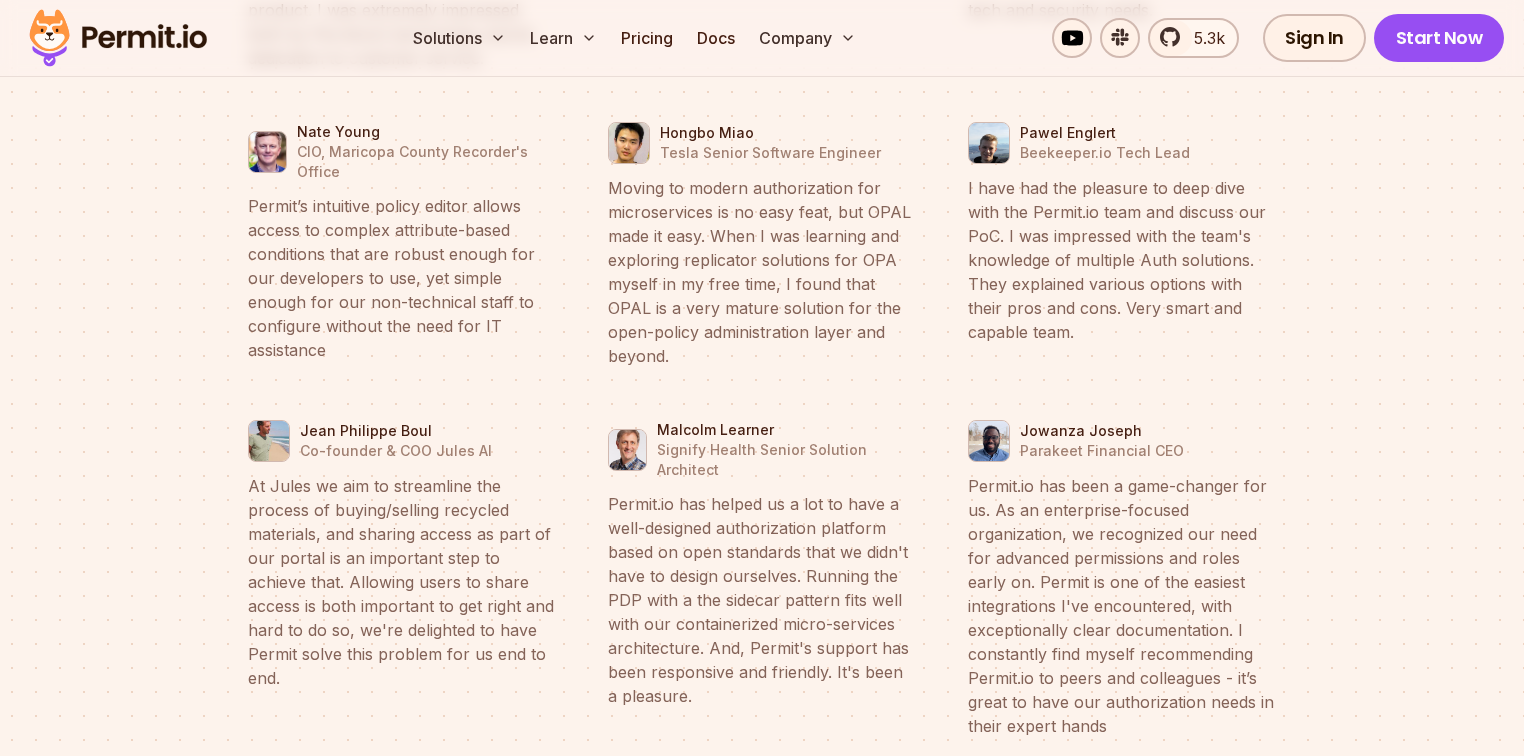 scroll, scrollTop: 9925, scrollLeft: 0, axis: vertical 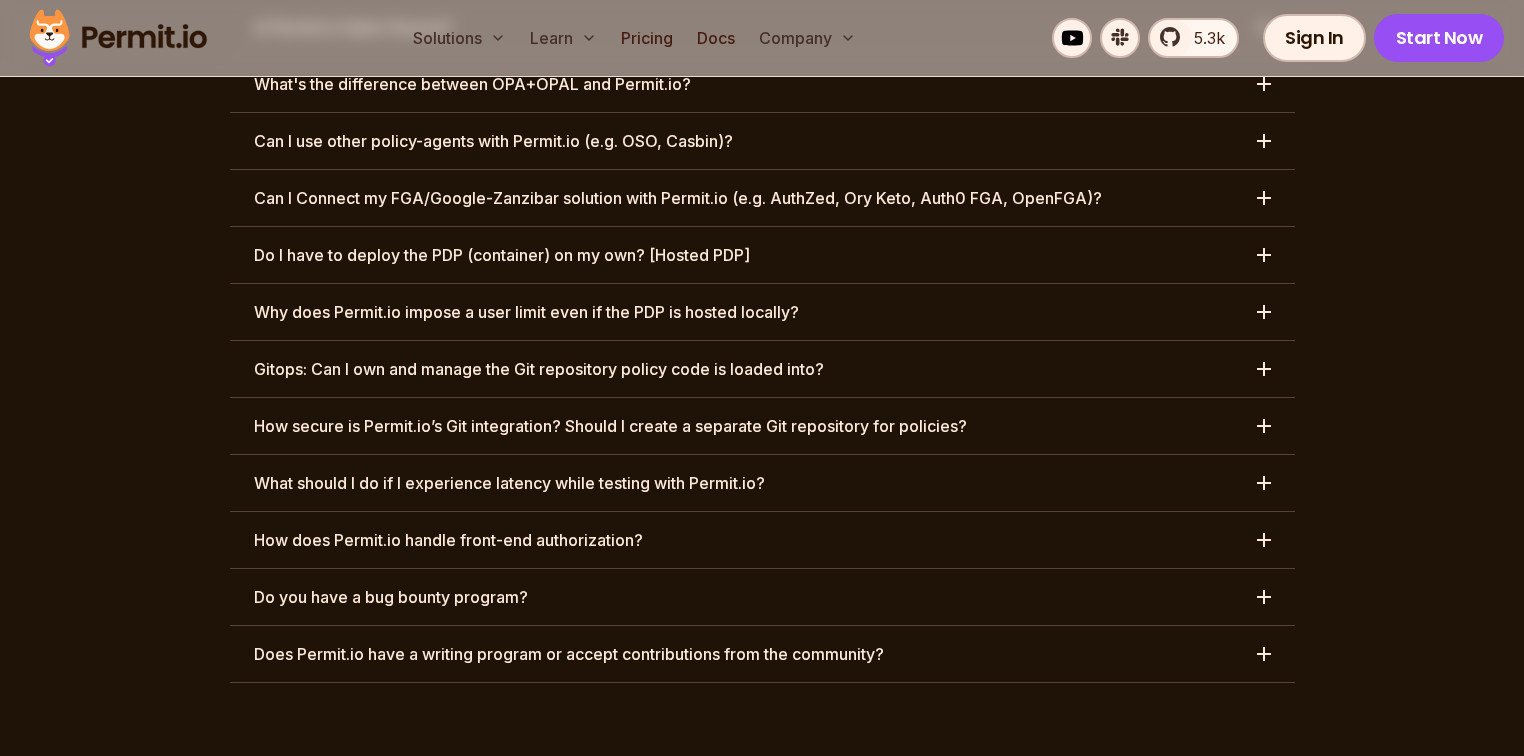 click at bounding box center (118, 38) 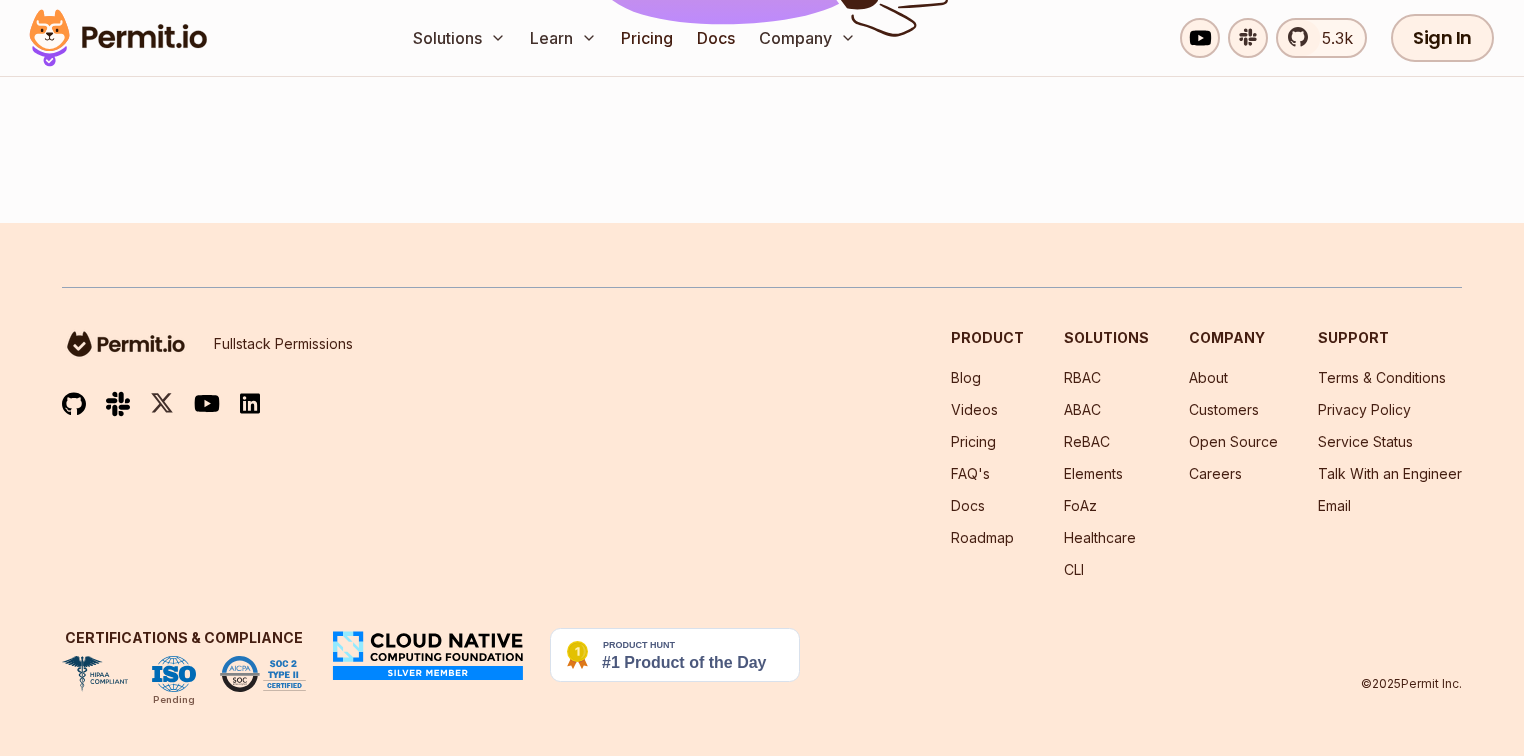 scroll, scrollTop: 0, scrollLeft: 0, axis: both 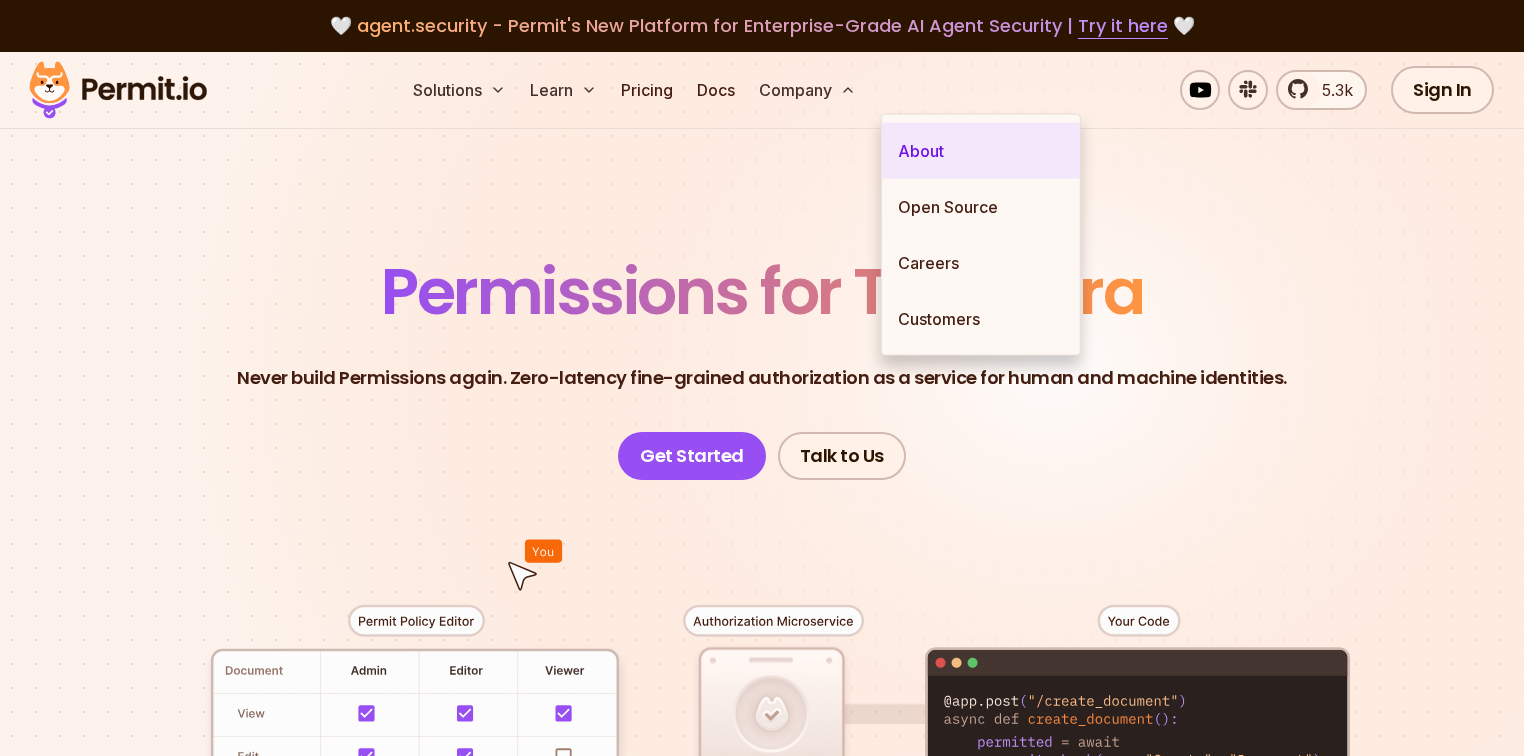 click on "About" at bounding box center [981, 151] 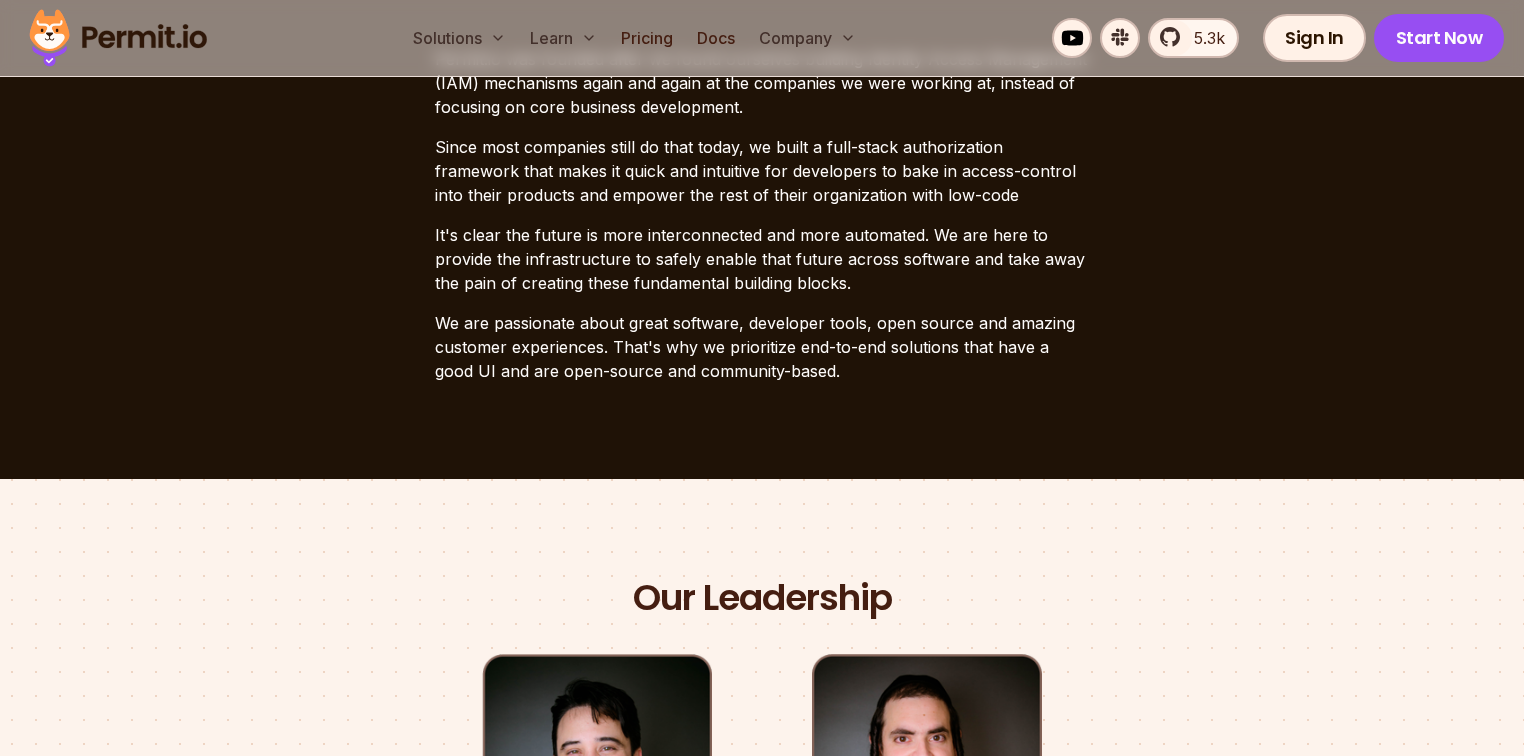 scroll, scrollTop: 1040, scrollLeft: 0, axis: vertical 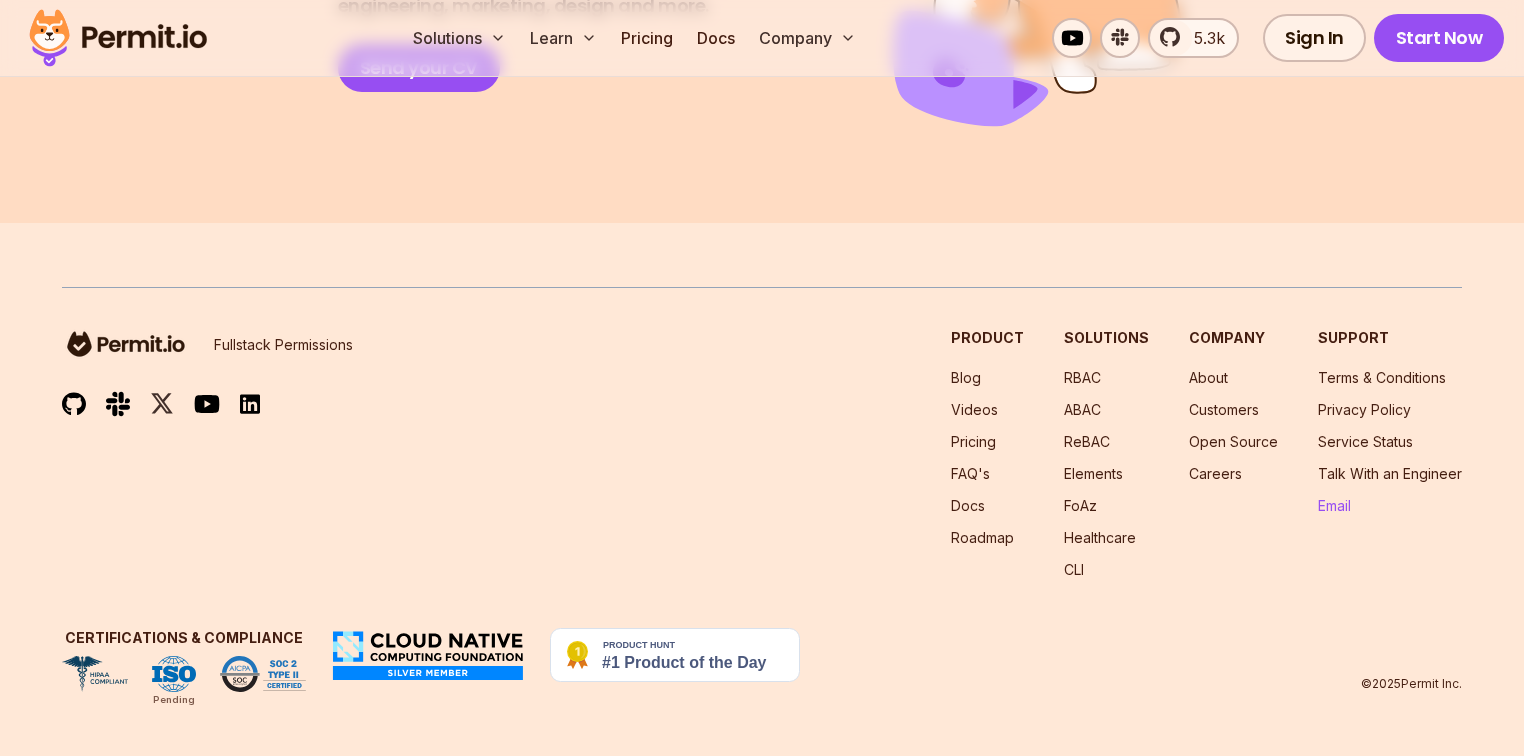 click on "Email" at bounding box center [1334, 505] 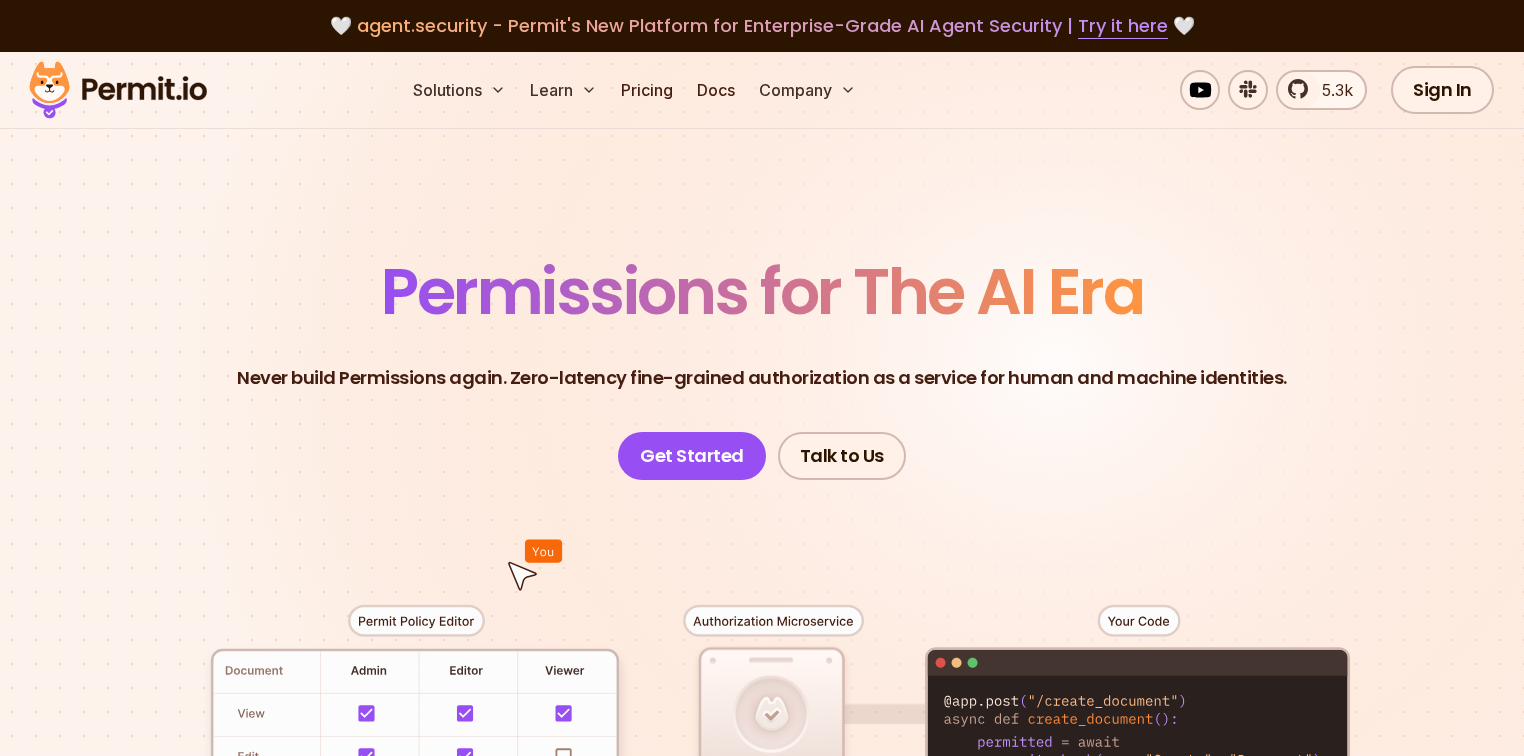 scroll, scrollTop: 0, scrollLeft: 0, axis: both 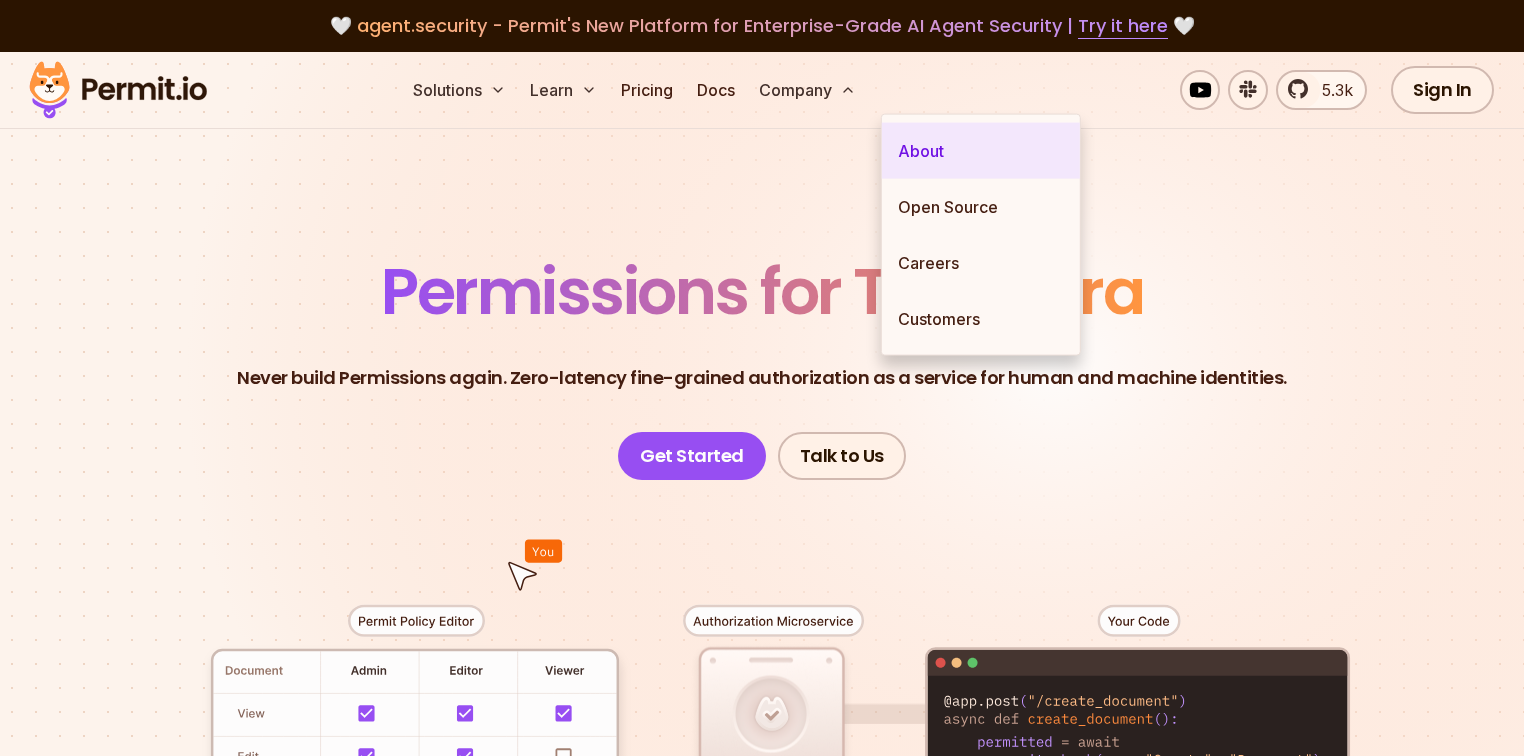 click on "About" at bounding box center [981, 151] 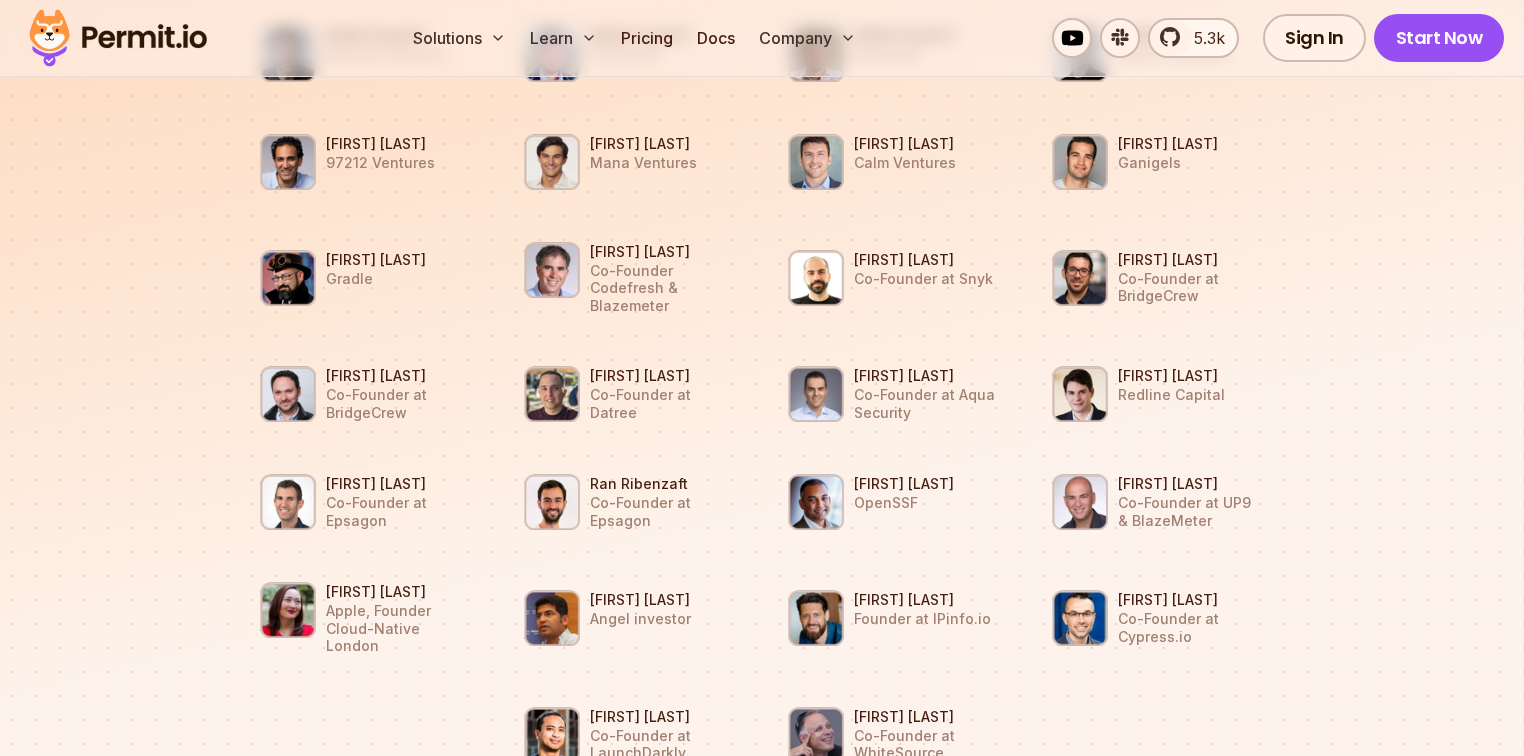scroll, scrollTop: 3724, scrollLeft: 0, axis: vertical 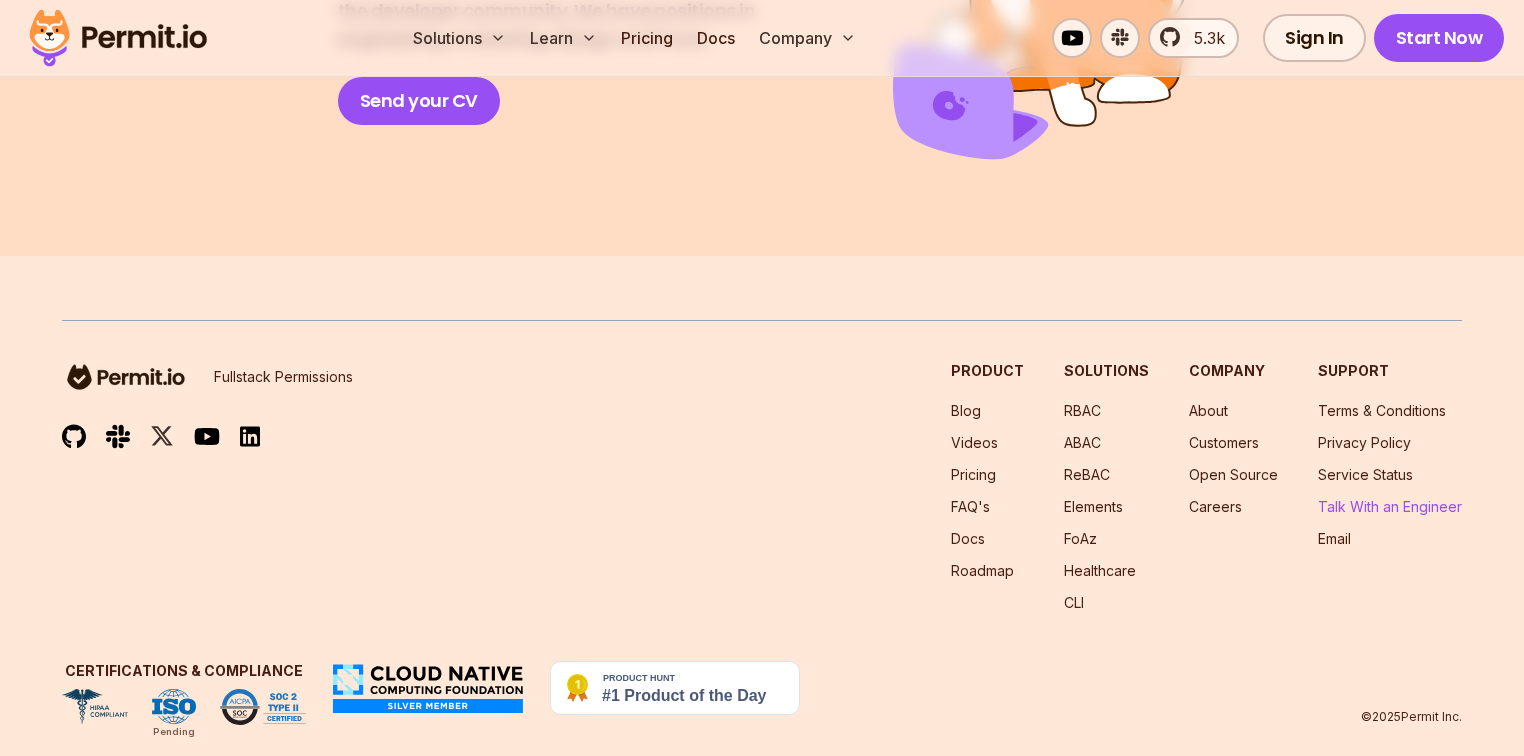 click on "Talk With an Engineer" at bounding box center (1390, 506) 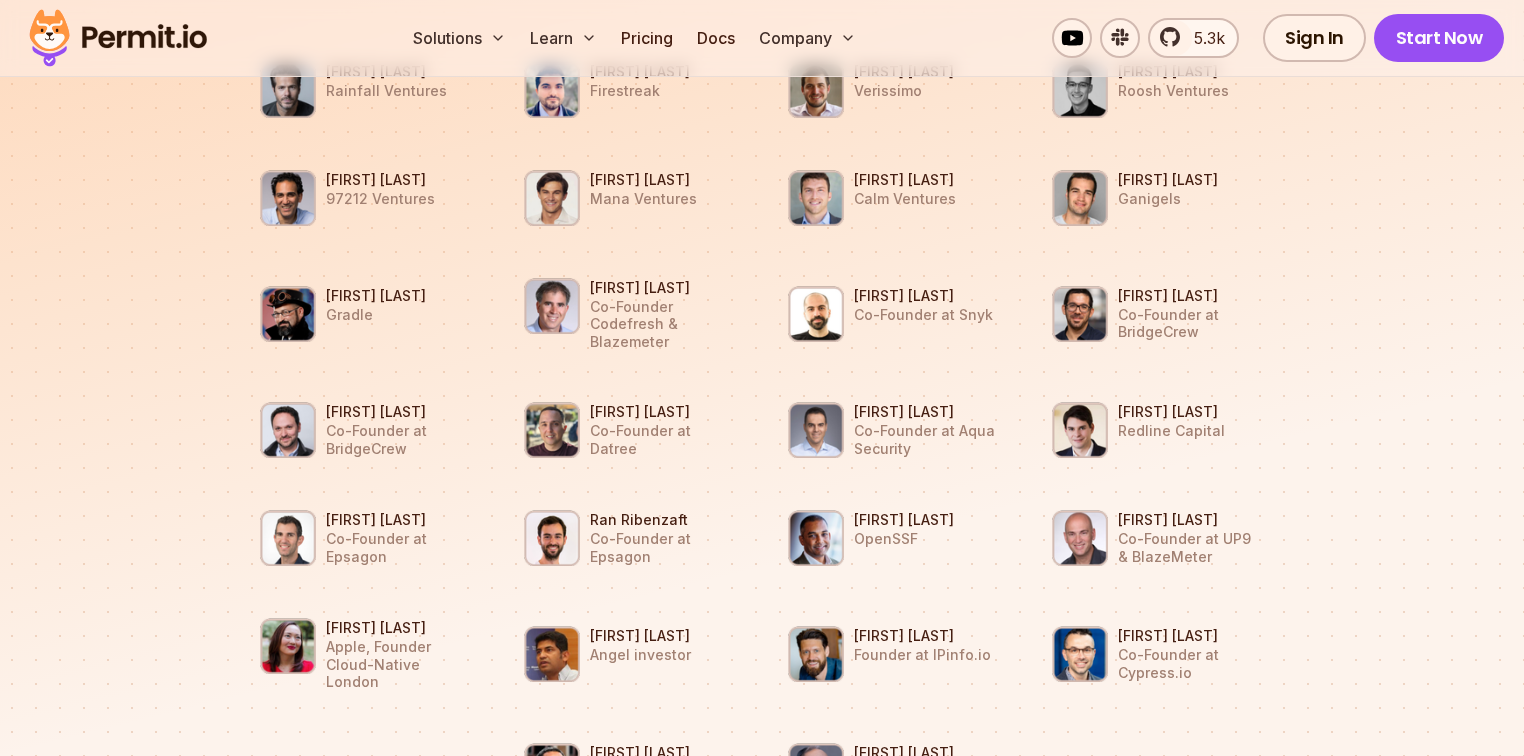 scroll, scrollTop: 0, scrollLeft: 0, axis: both 